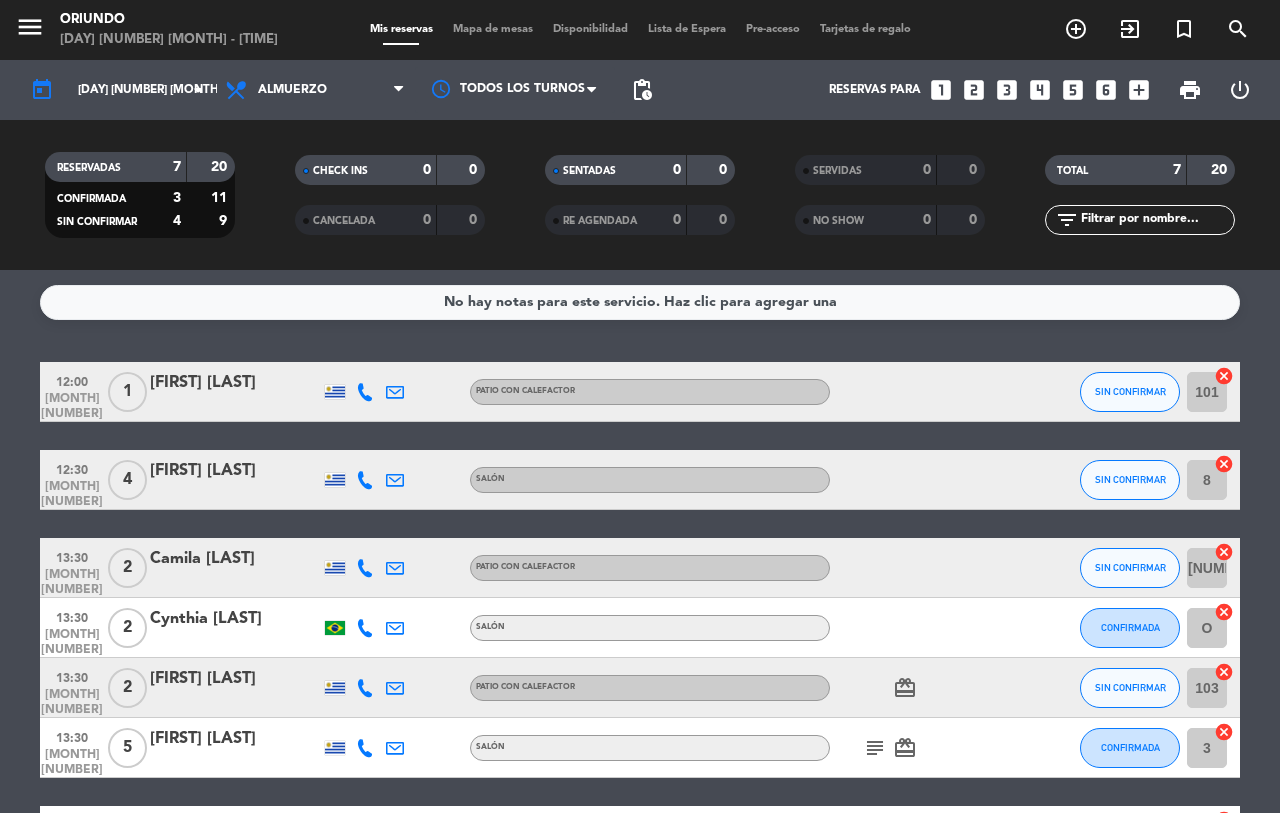 scroll, scrollTop: 0, scrollLeft: 0, axis: both 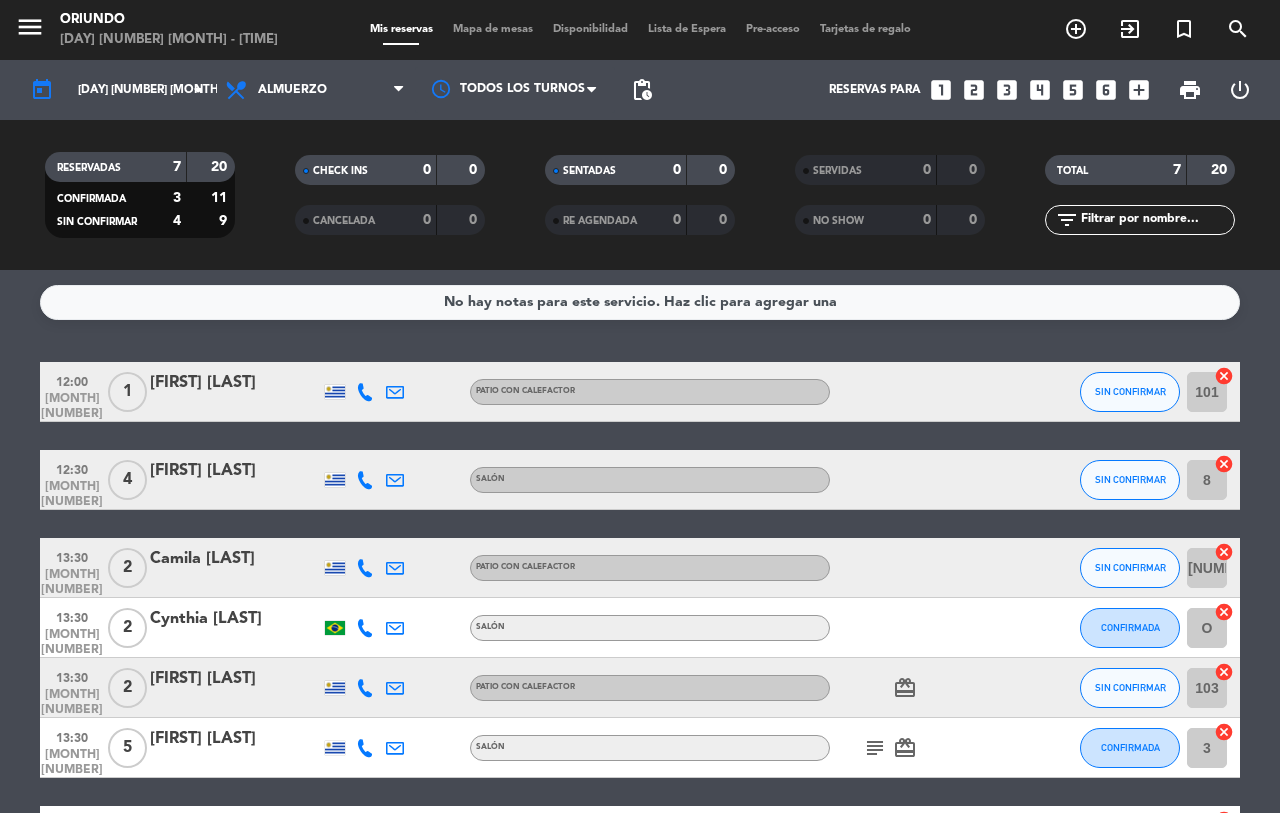 click on "subject" 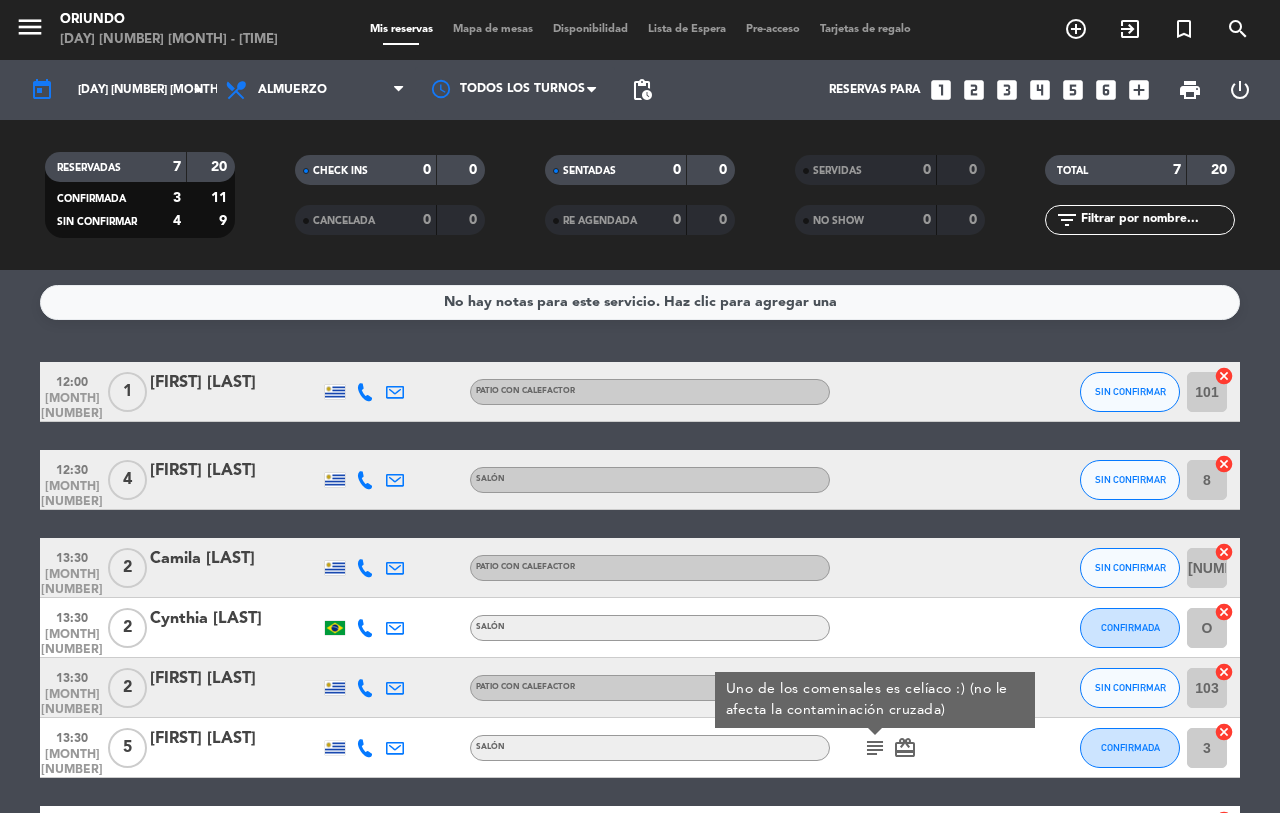 click on "RESERVADAS   7   20   CONFIRMADA   3   11   SIN CONFIRMAR   4   9   CHECK INS   0   0   CANCELADA   0   0   SENTADAS   0   0   RE AGENDADA   0   0   SERVIDAS   0   0   NO SHOW   0   0   TOTAL   7   20  filter_list" 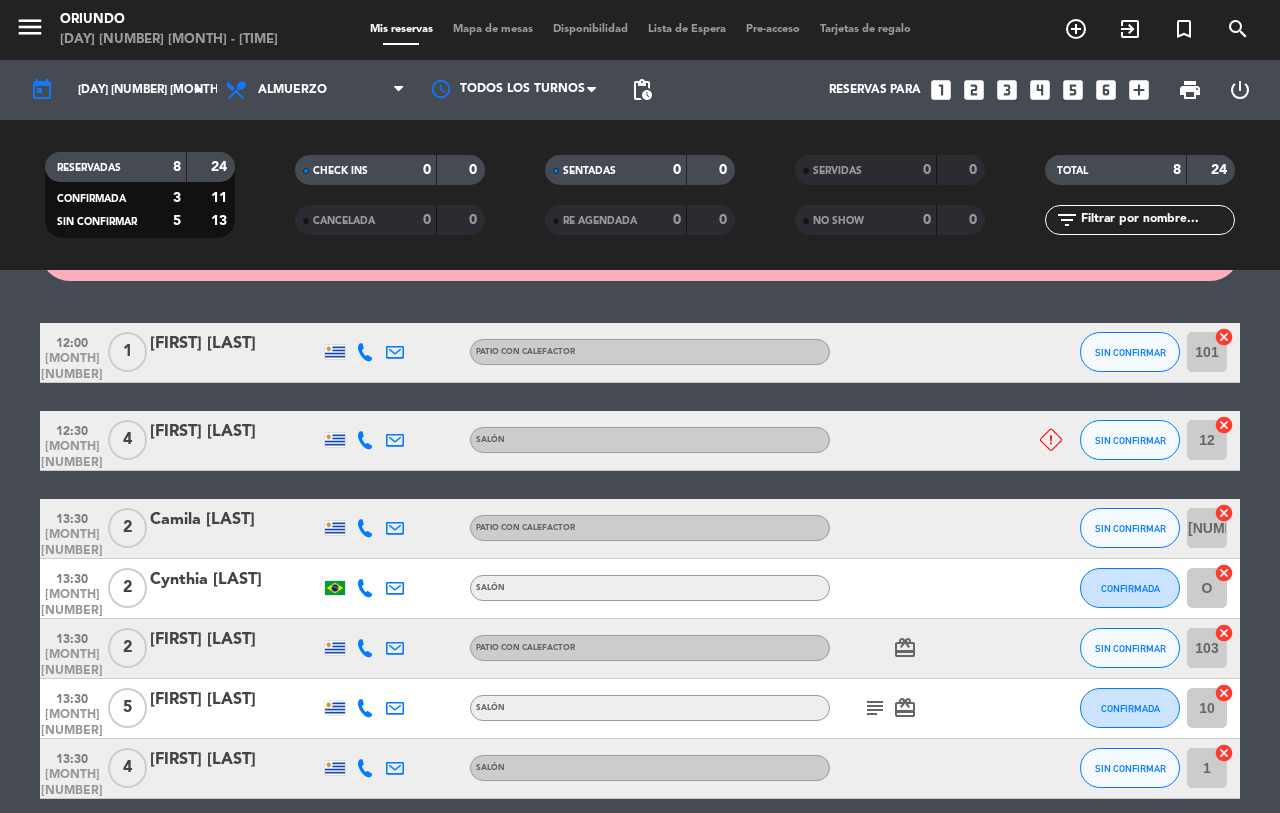 scroll, scrollTop: 21, scrollLeft: 0, axis: vertical 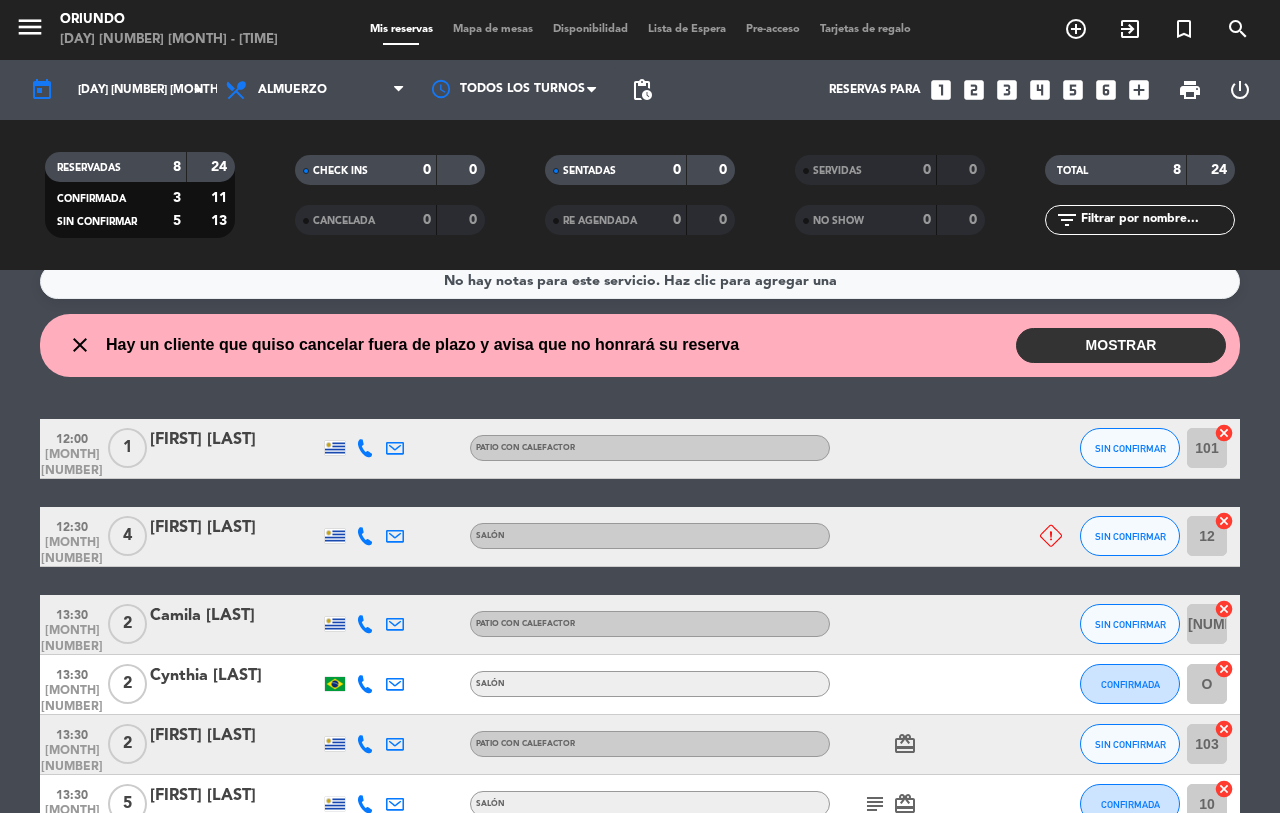 click 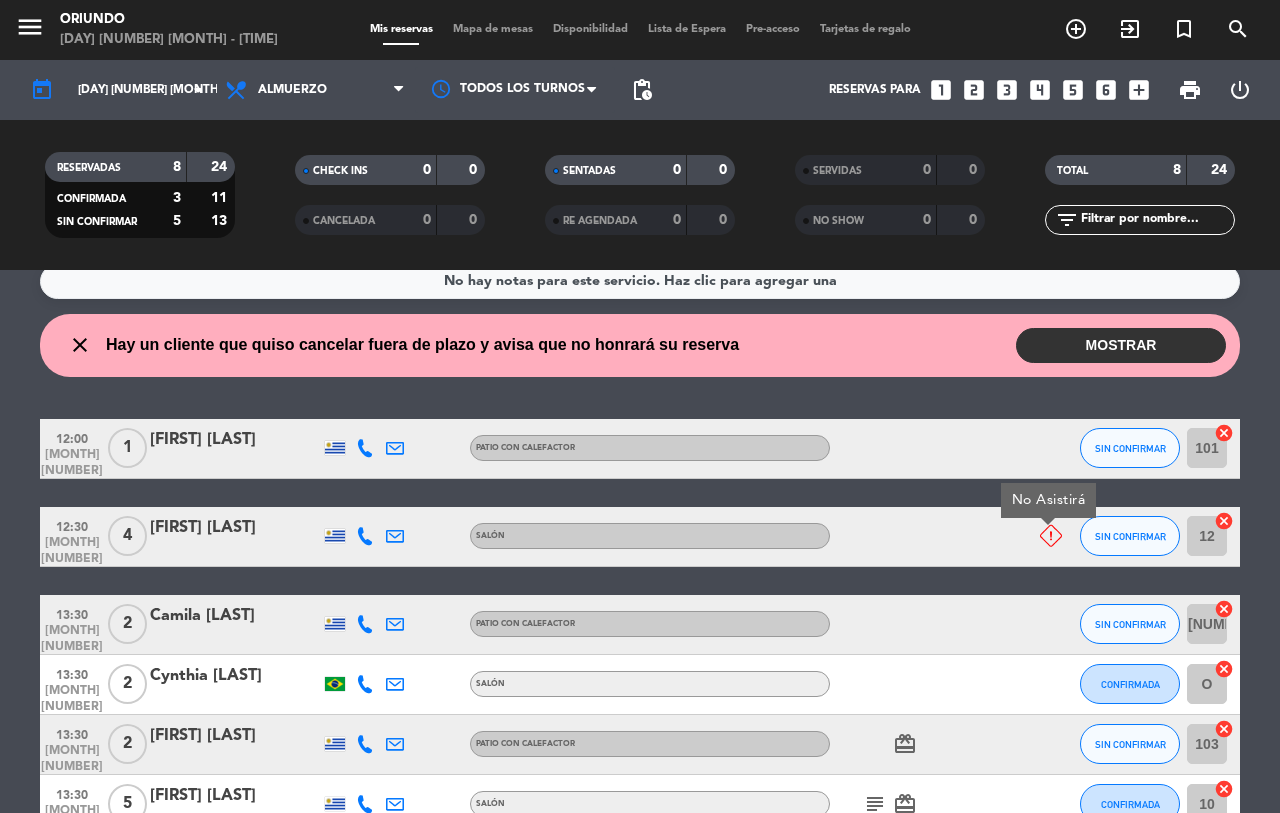 click on "MOSTRAR" at bounding box center [1121, 345] 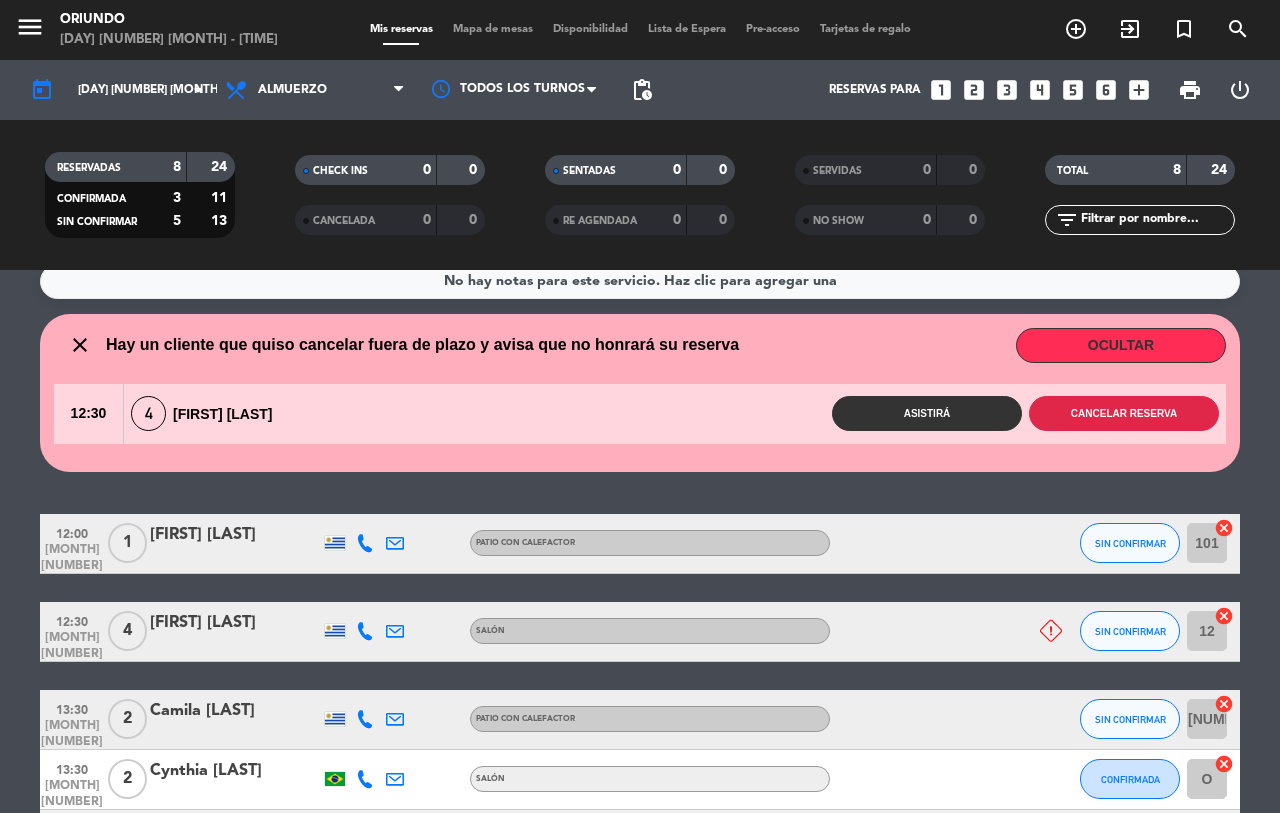 click on "Cancelar reserva" at bounding box center (1124, 413) 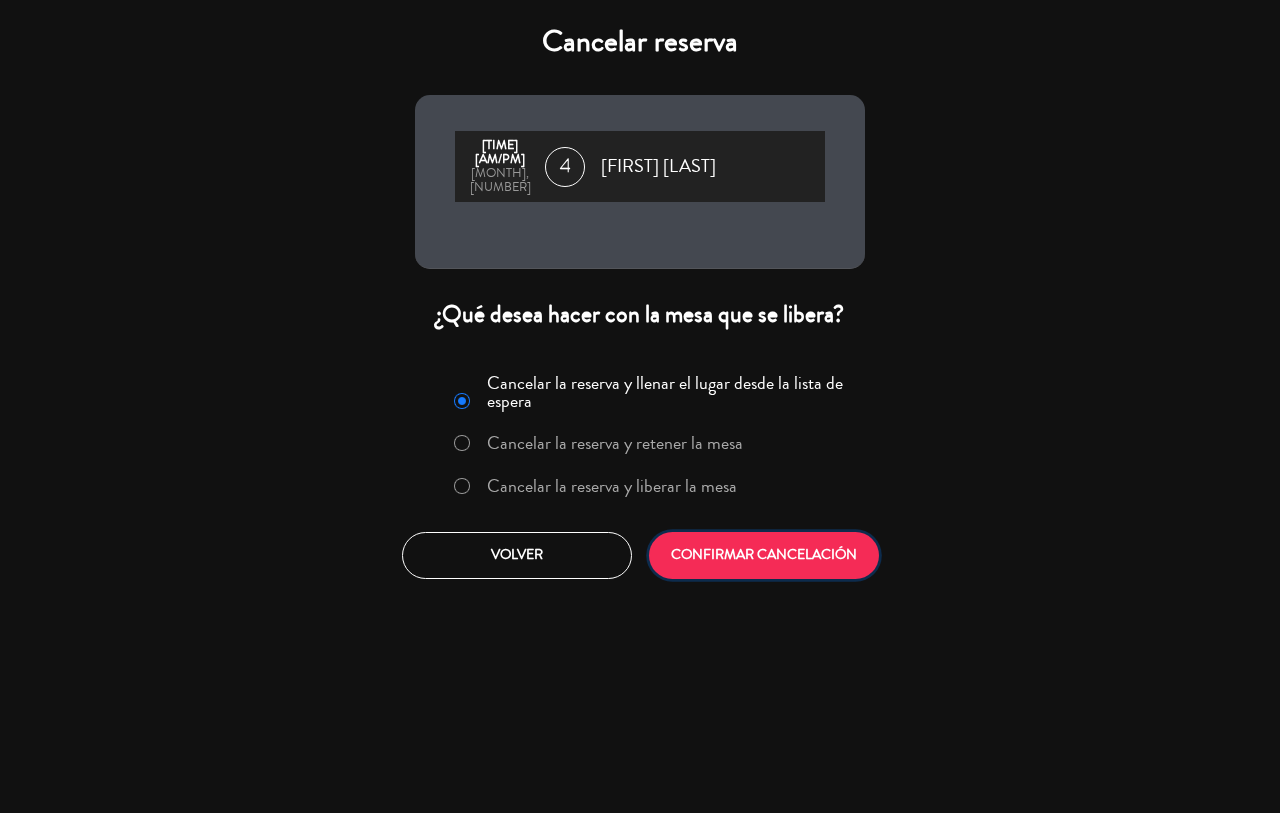 click on "CONFIRMAR CANCELACIÓN" 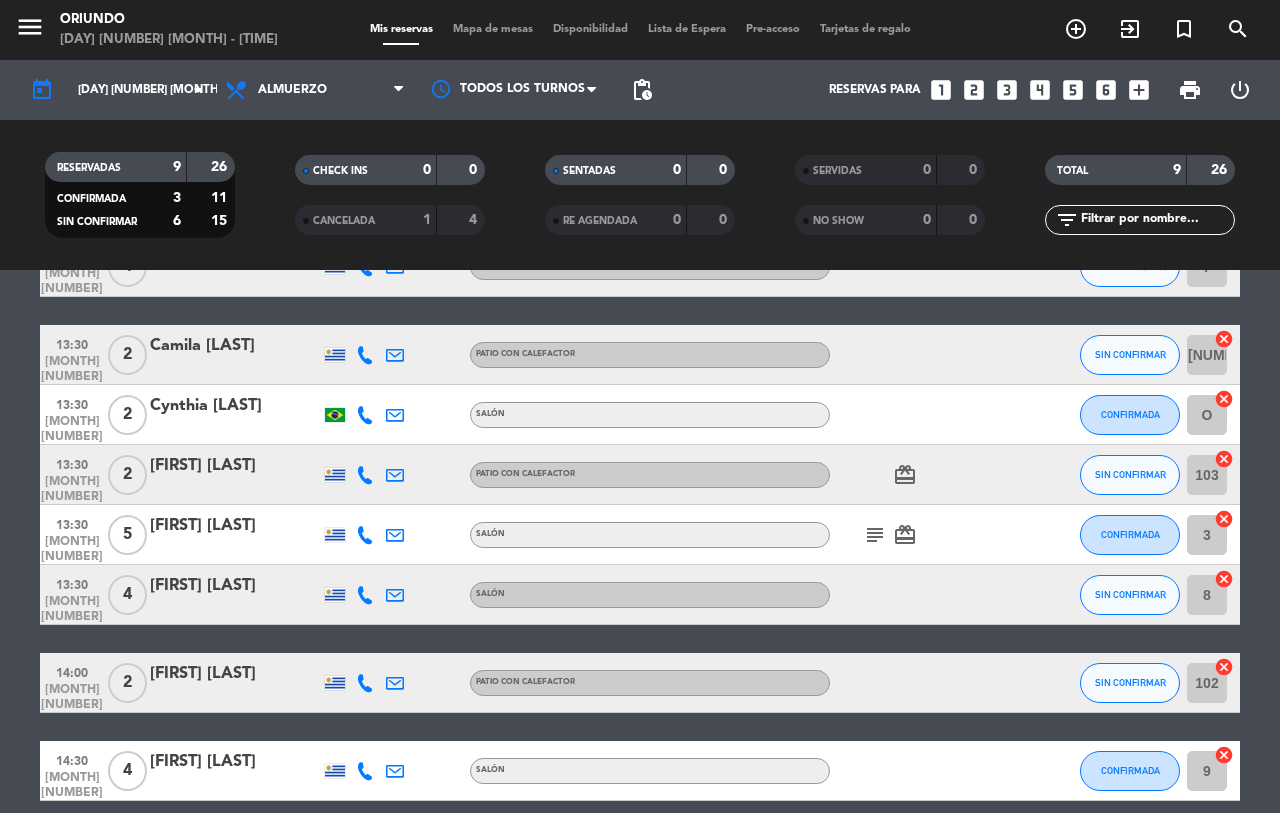 scroll, scrollTop: 0, scrollLeft: 0, axis: both 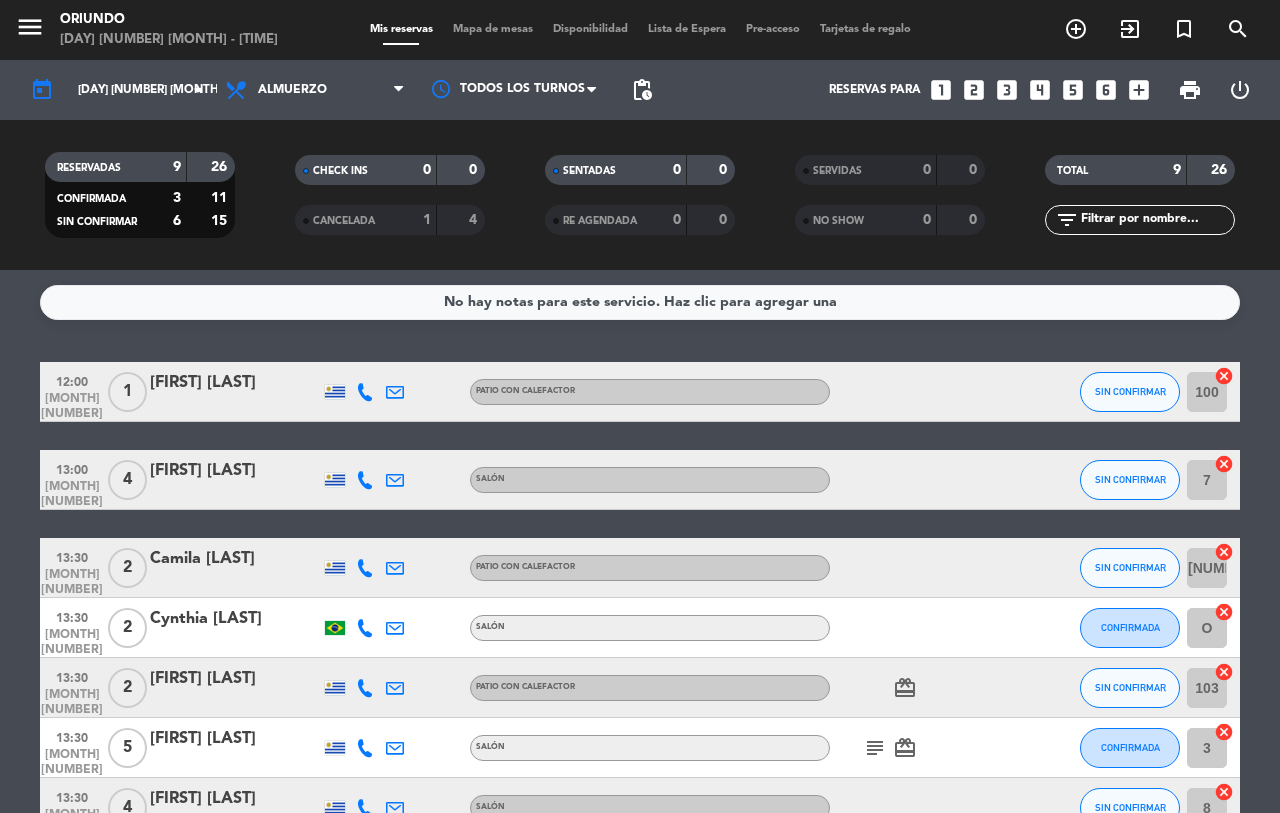 click on "subject" 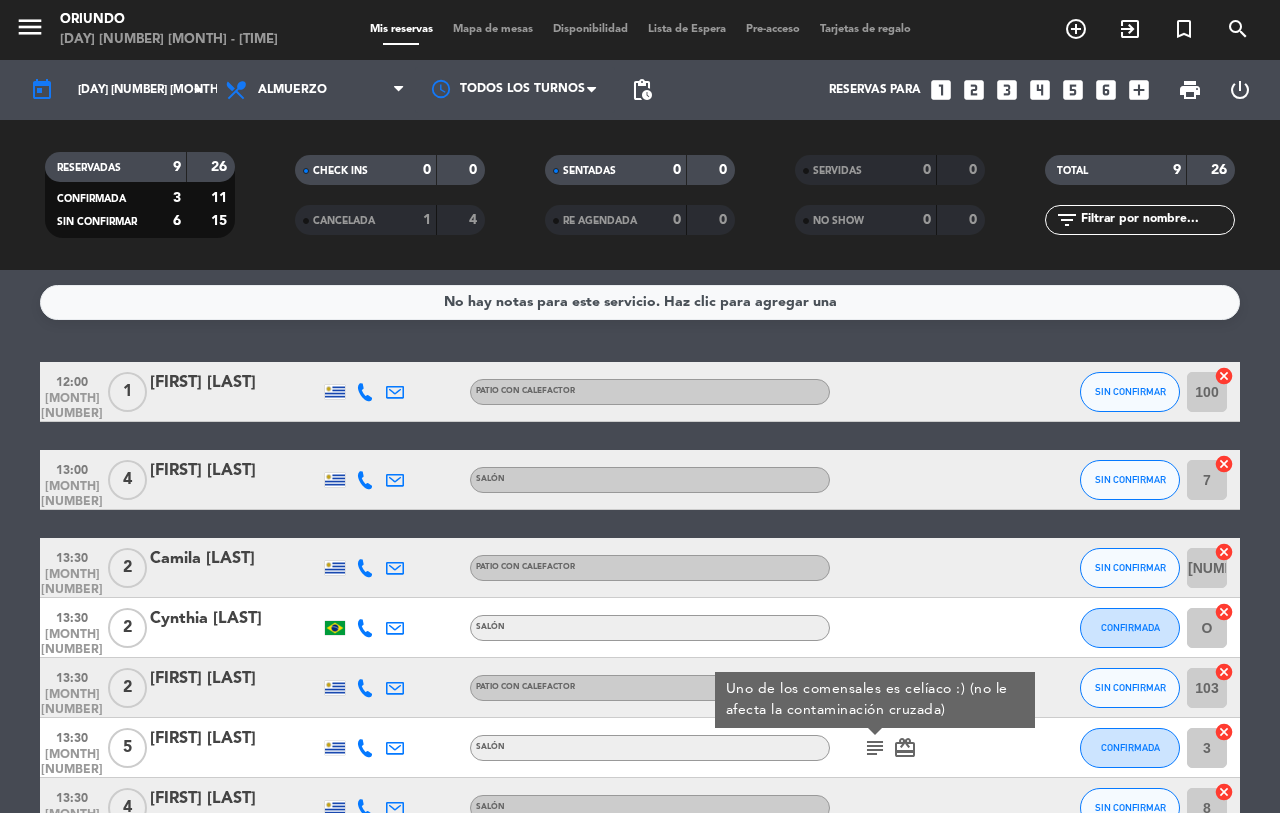 click on "subject" 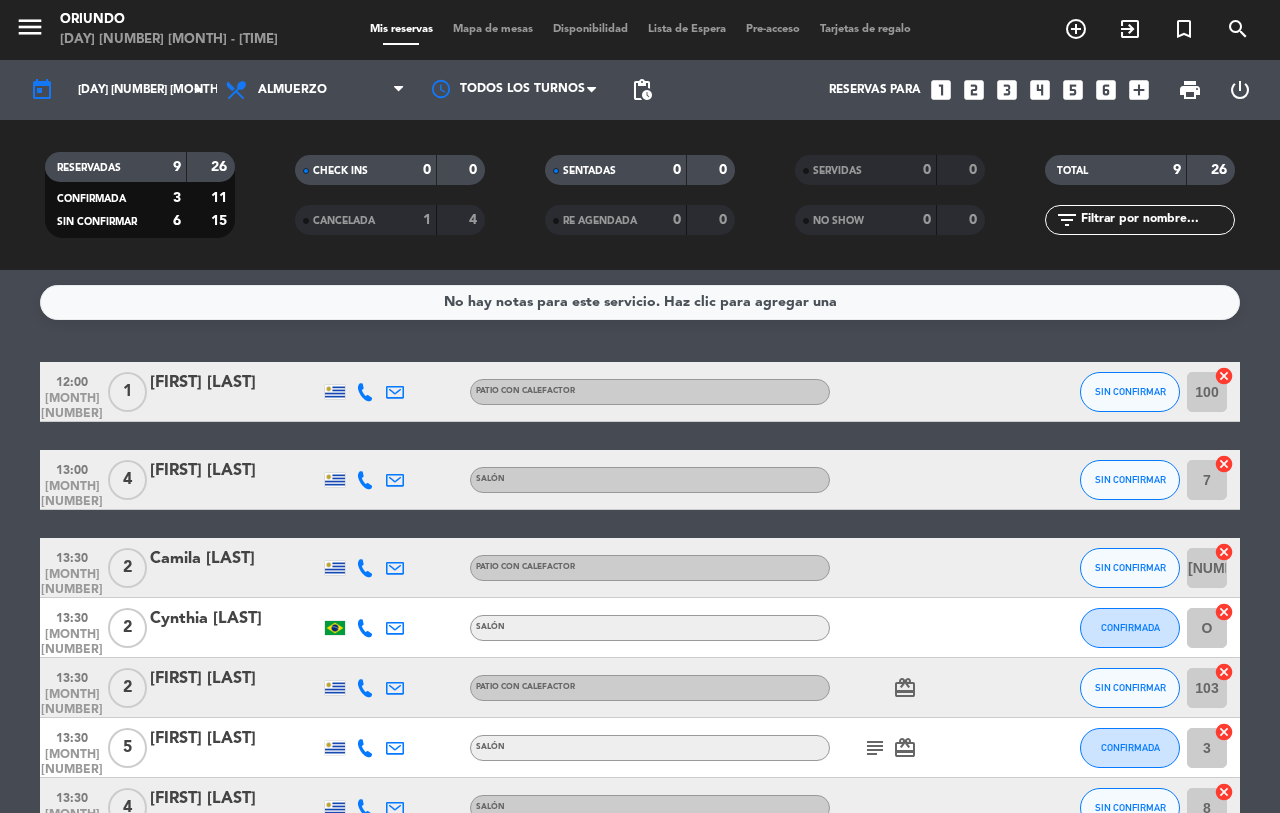 click on "subject   card_giftcard" 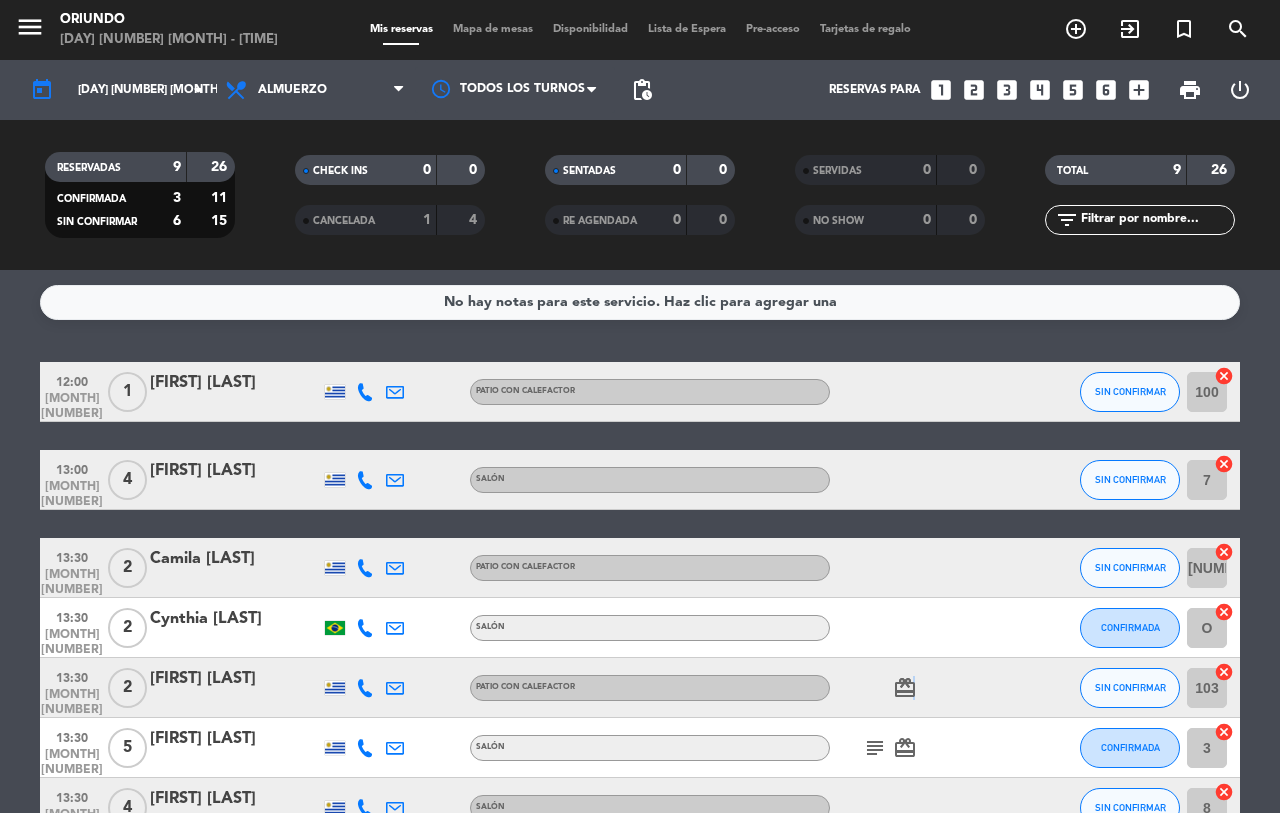 click on "card_giftcard" 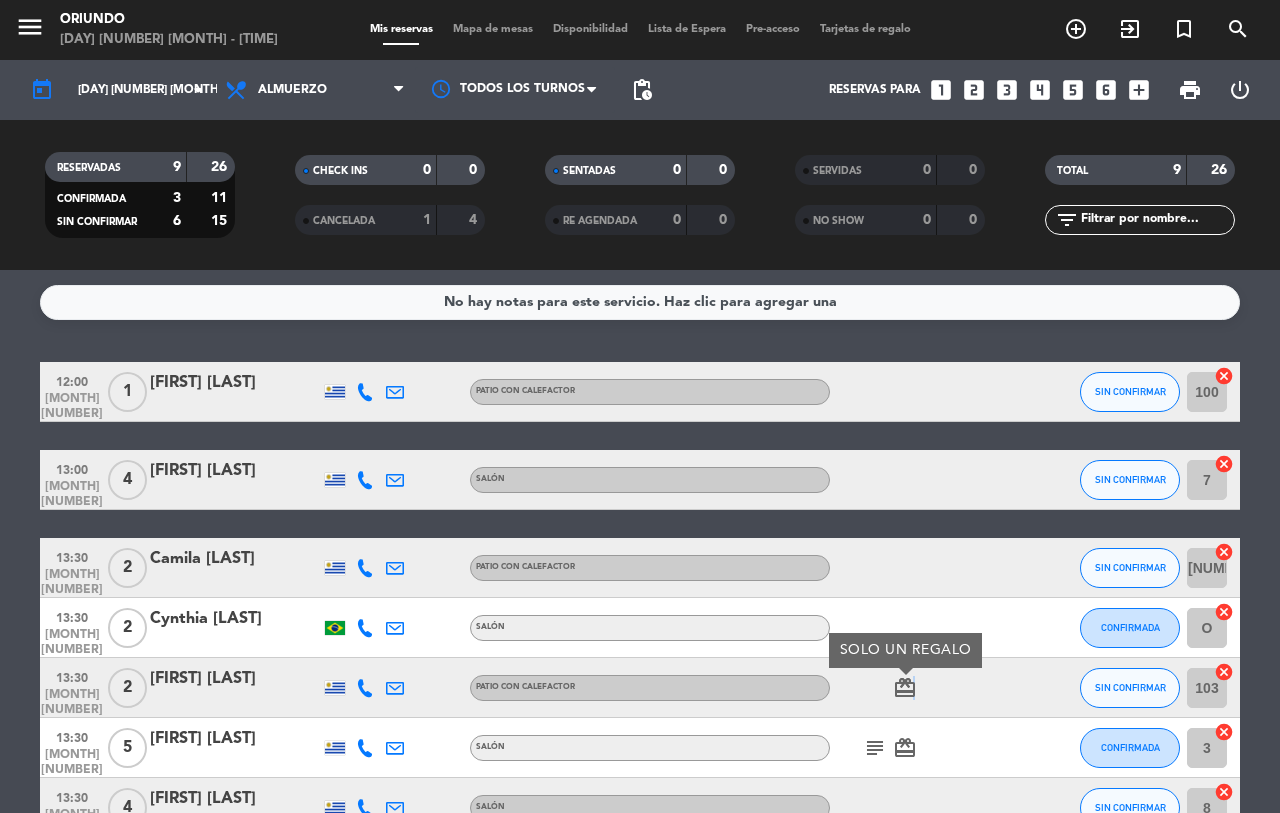 click on "card_giftcard" 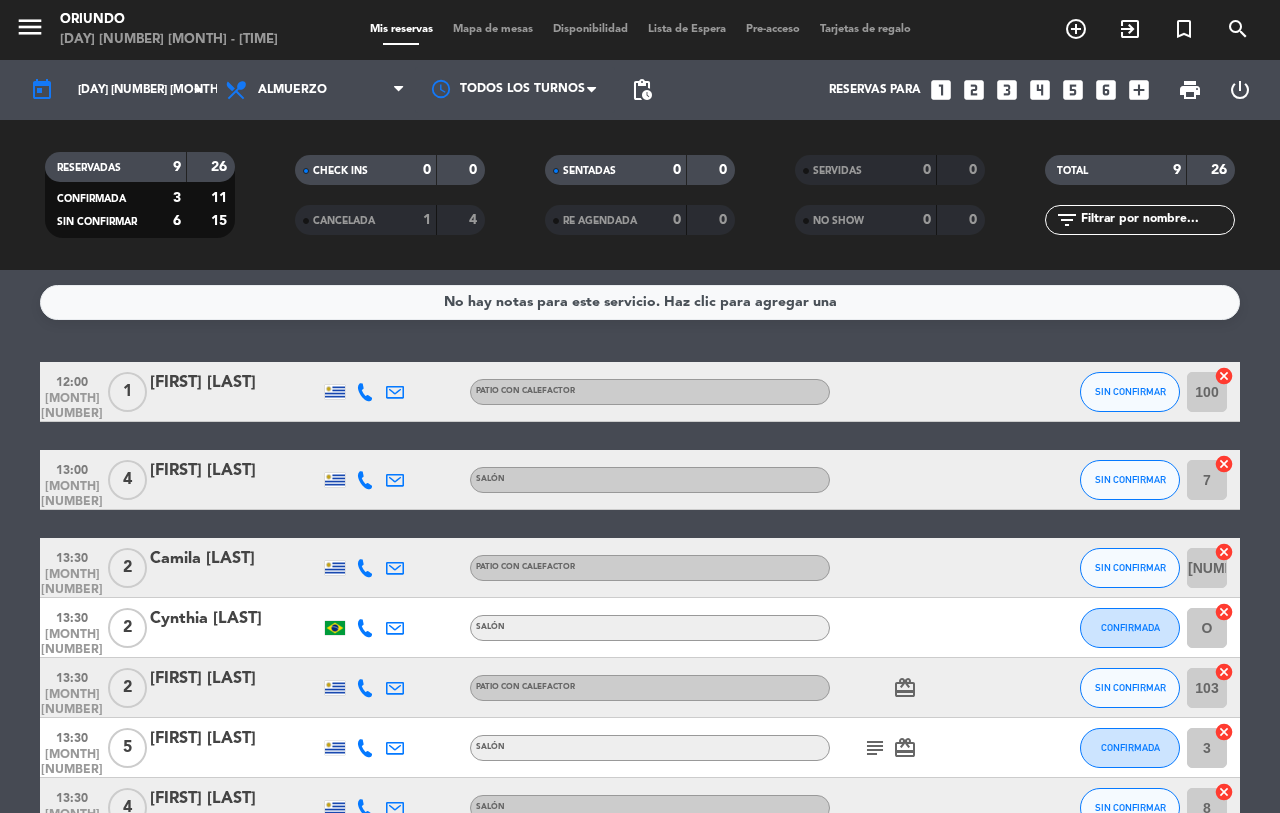 click on "card_giftcard" 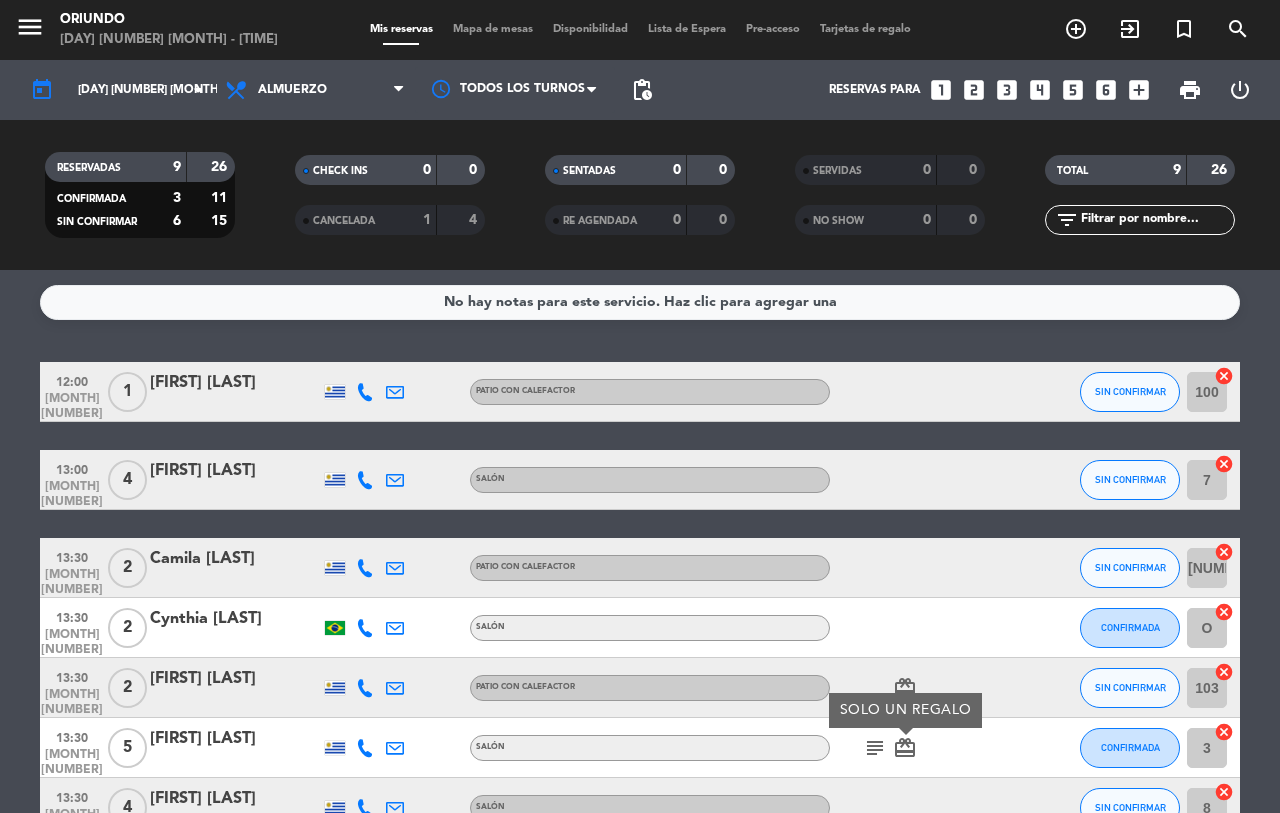 click on "card_giftcard" 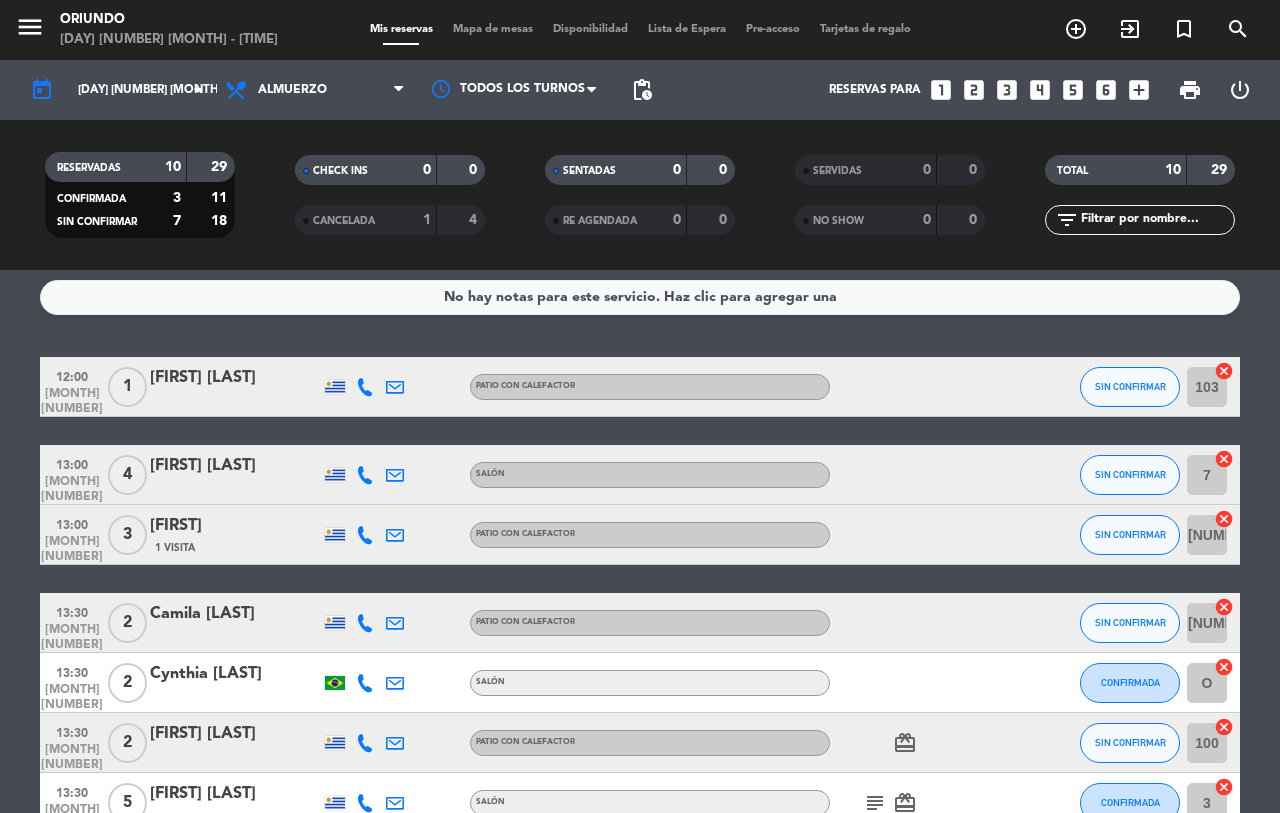 scroll, scrollTop: 0, scrollLeft: 0, axis: both 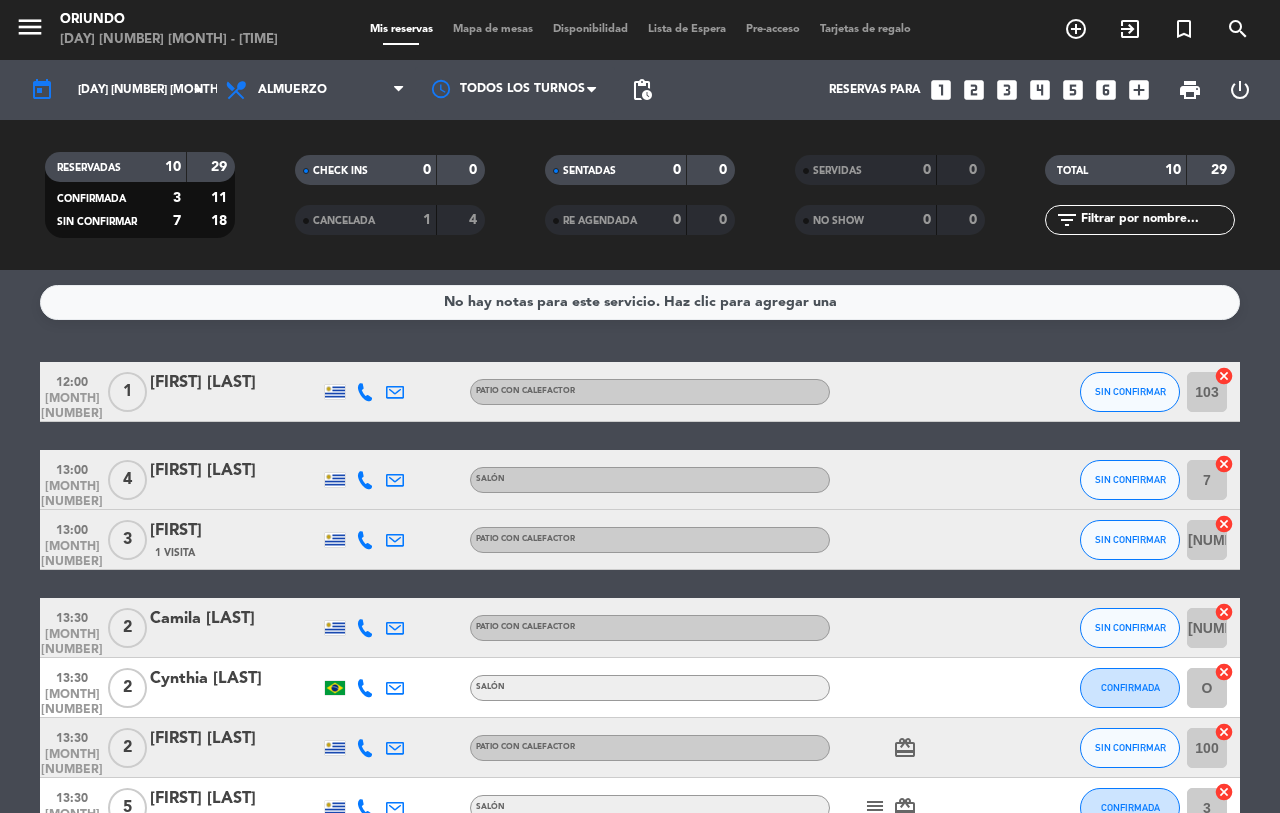 click on "[TIME] [MONTH] [NUMBER] [NUMBER] [FIRST] [LAST] Patio con calefactor SIN CONFIRMAR [NUMBER] cancel [TIME] [MONTH] [NUMBER] [NUMBER] [FIRST] [LAST] Salón SIN CONFIRMAR [NUMBER] cancel [TIME] [MONTH] [NUMBER] [NUMBER] [FIRST] 1 Visita Patio con calefactor SIN CONFIRMAR [NUMBER]B cancel [TIME] [MONTH] [NUMBER] [NUMBER] [FIRST] [LAST] Patio con calefactor SIN CONFIRMAR [NUMBER]B cancel [TIME] [MONTH] [NUMBER] [NUMBER] [FIRST] [LAST] Salón CONFIRMADA O cancel [TIME] [MONTH] [NUMBER] [NUMBER] [FIRST] [LAST] Patio con calefactor card_giftcard SIN CONFIRMAR [NUMBER] cancel [TIME] [MONTH] [NUMBER] [NUMBER] [FIRST] [LAST] Salón subject card_giftcard CONFIRMADA [NUMBER] cancel [TIME] [MONTH] [NUMBER] [NUMBER] [FIRST] [LAST] Salón SIN CONFIRMAR [NUMBER] cancel [TIME] [MONTH] [NUMBER] [NUMBER] [FIRST] [LAST] Patio con calefactor SIN CONFIRMAR [NUMBER]B cancel [TIME] [MONTH] [NUMBER] [NUMBER] [FIRST] [LAST] Salón CONFIRMADA [NUMBER] cancel" 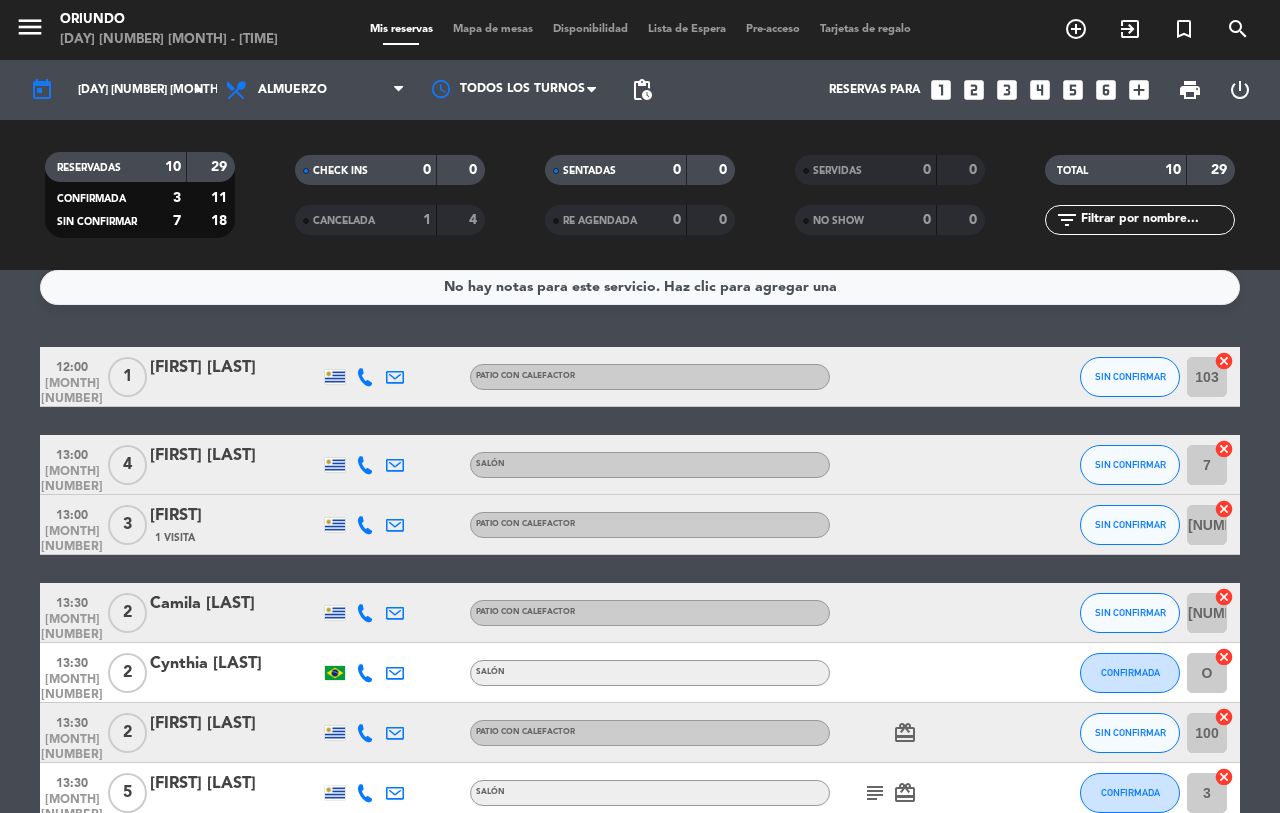 scroll, scrollTop: 0, scrollLeft: 0, axis: both 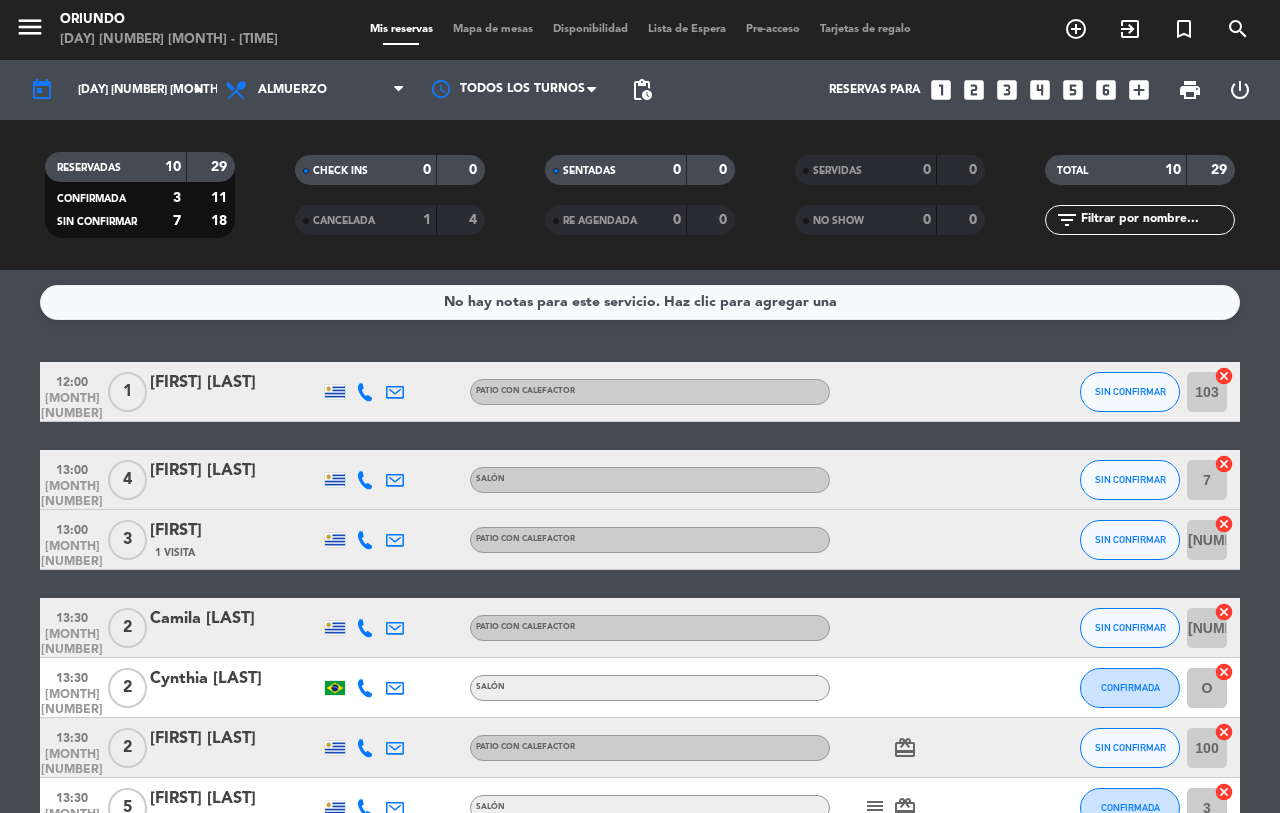 click on "looks_two" at bounding box center (974, 90) 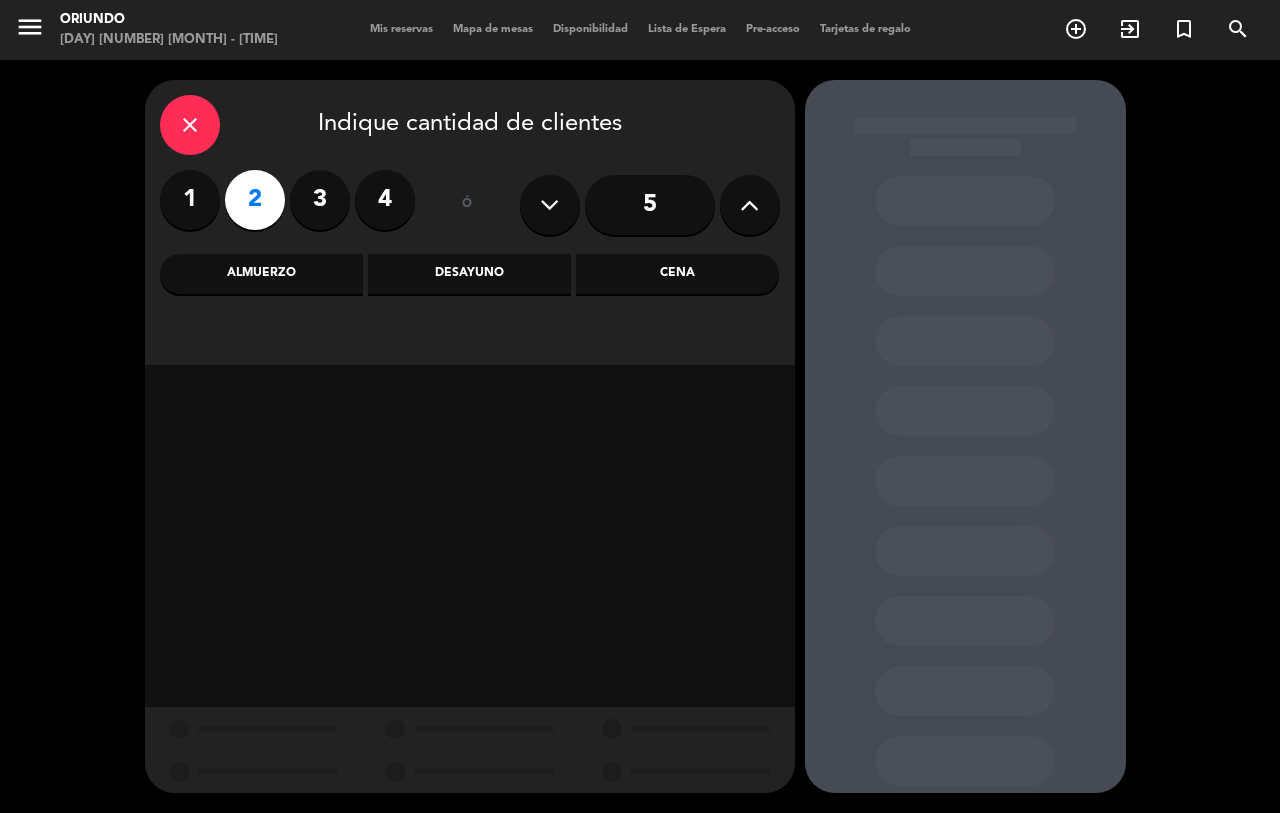 click on "Cena" at bounding box center (677, 274) 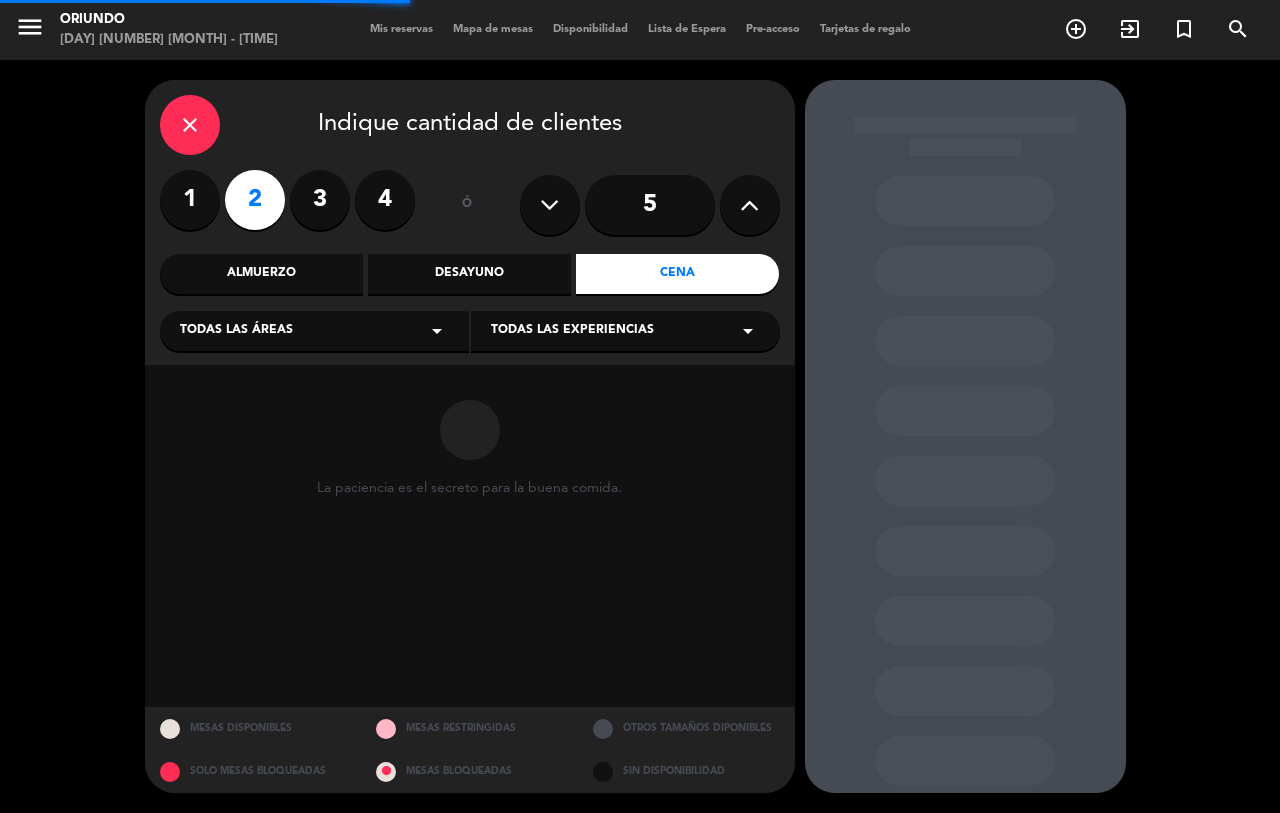 click on "Almuerzo" at bounding box center (261, 274) 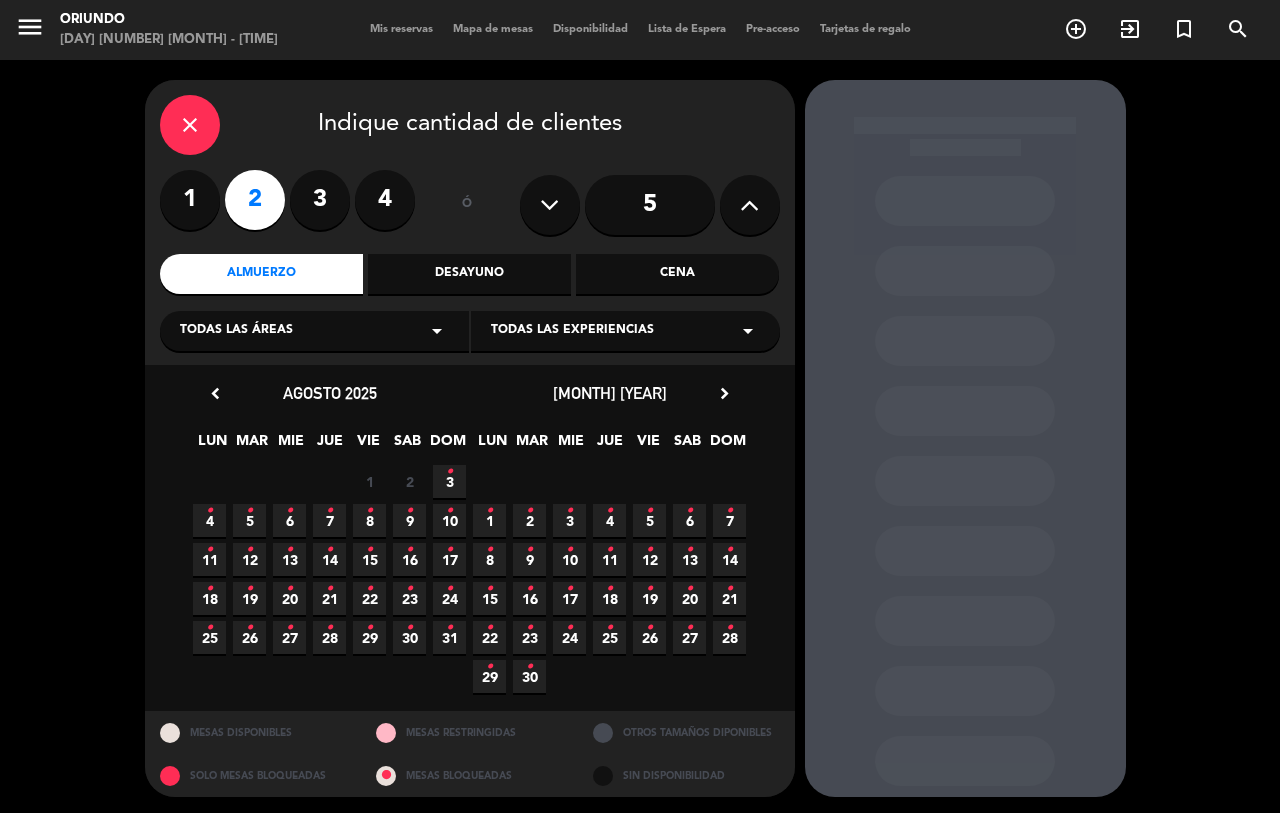 click on "3  •" at bounding box center (449, 481) 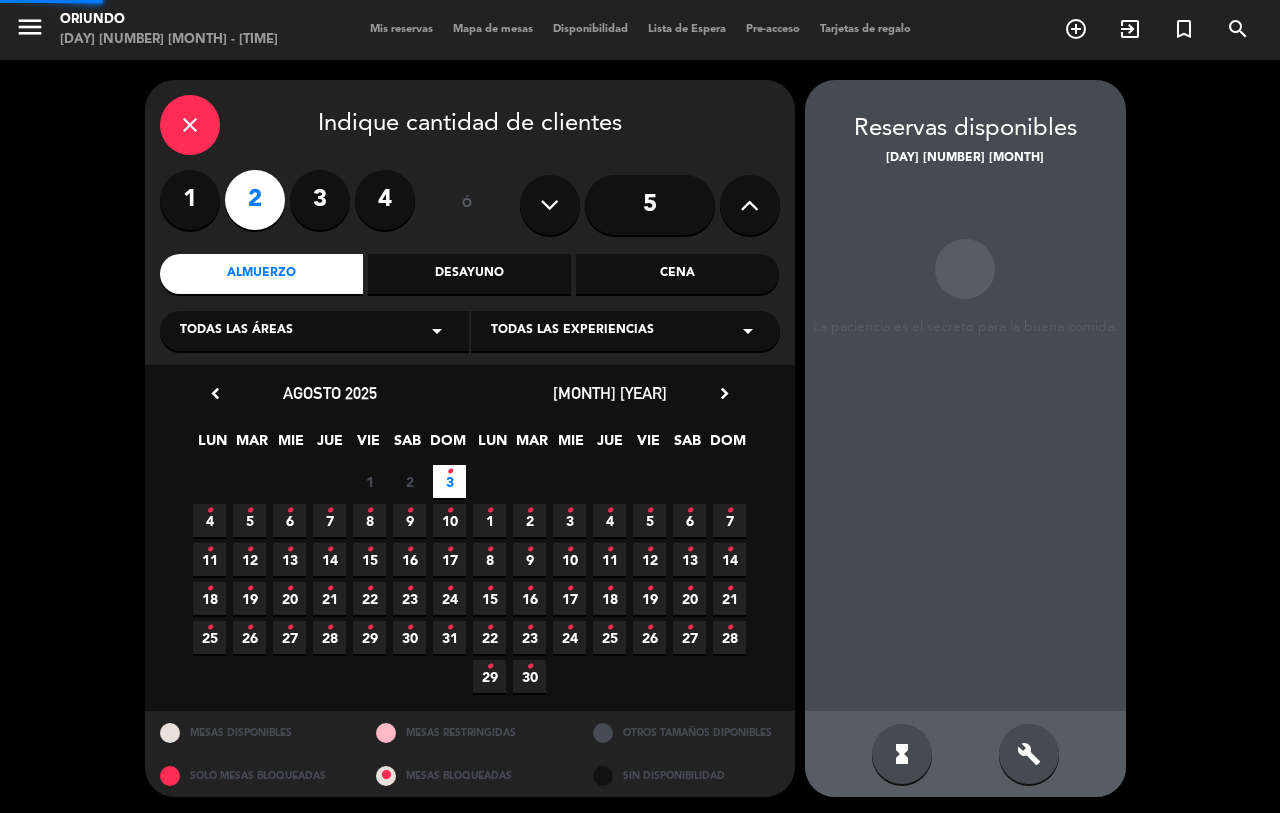 scroll, scrollTop: 1, scrollLeft: 0, axis: vertical 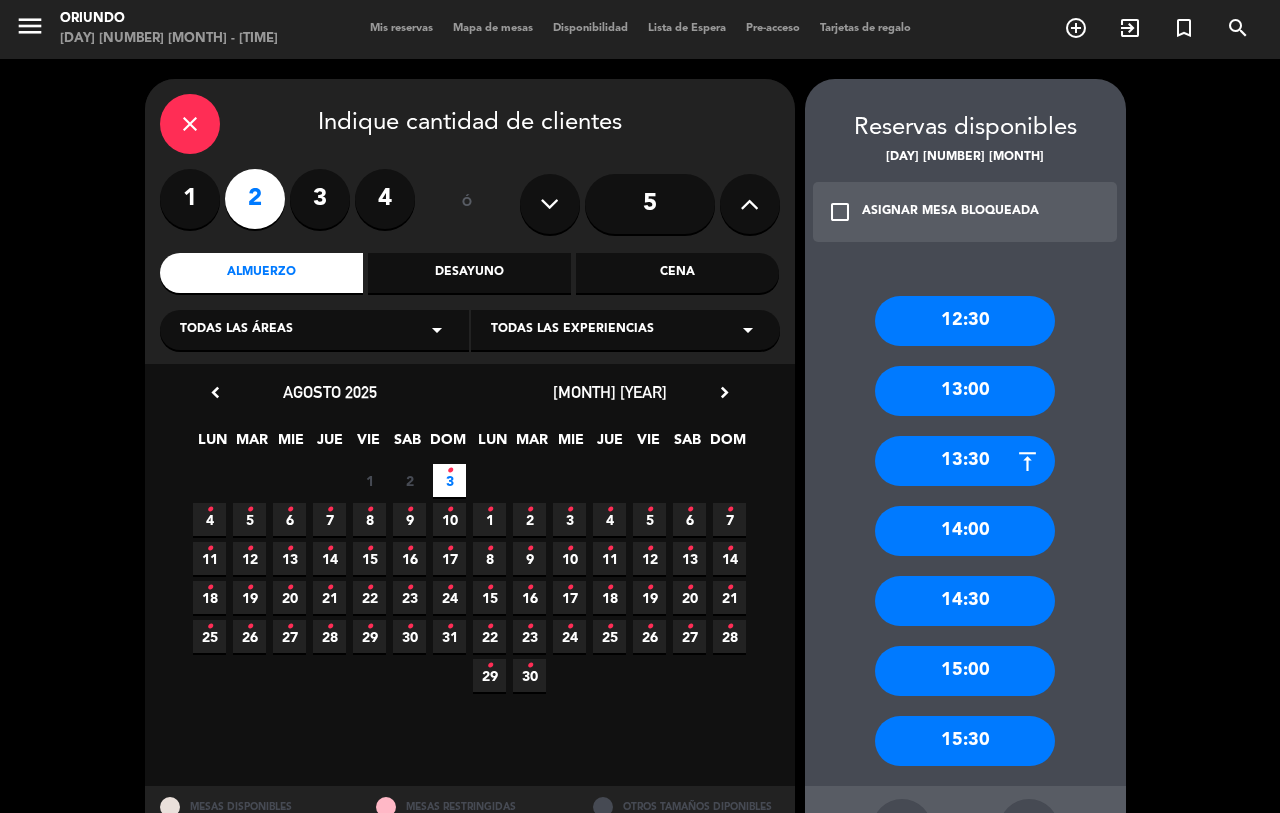 click on "13:00" at bounding box center [965, 391] 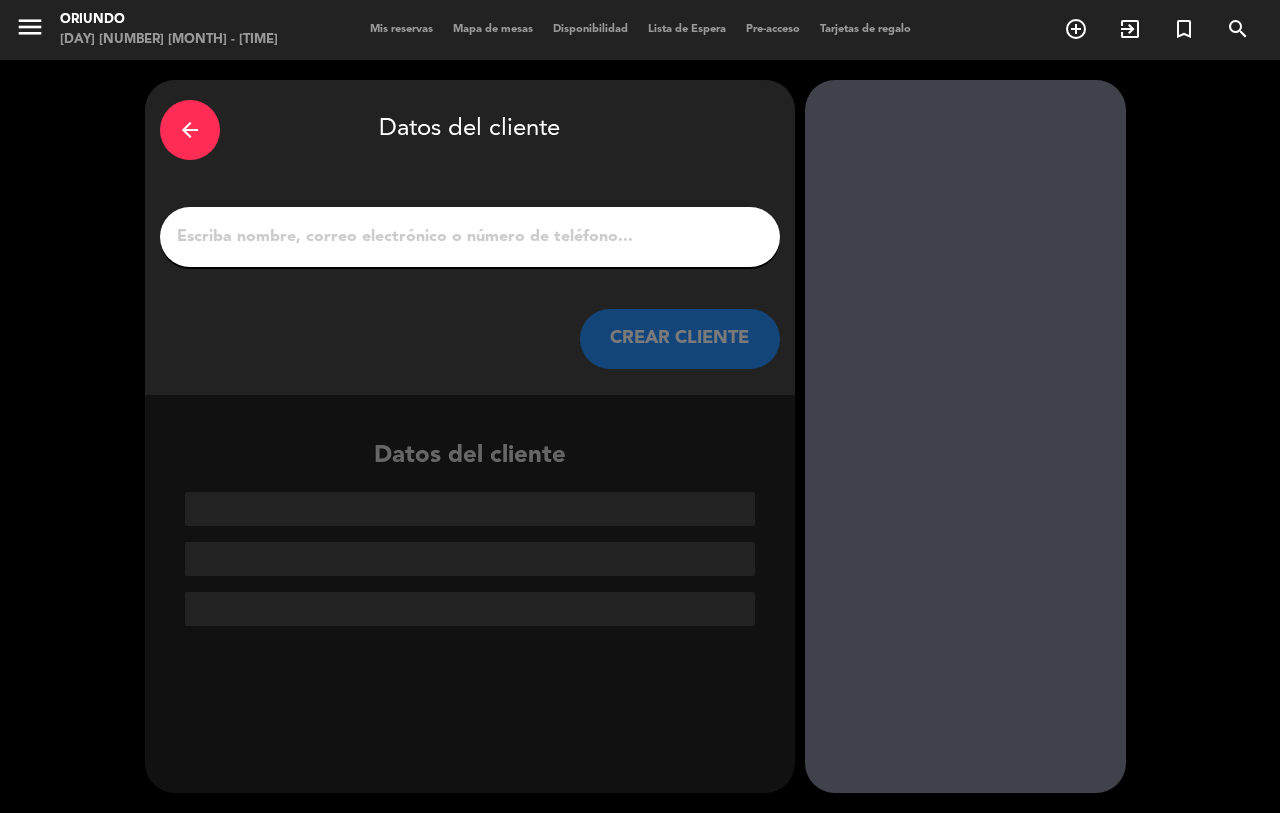 scroll, scrollTop: 0, scrollLeft: 0, axis: both 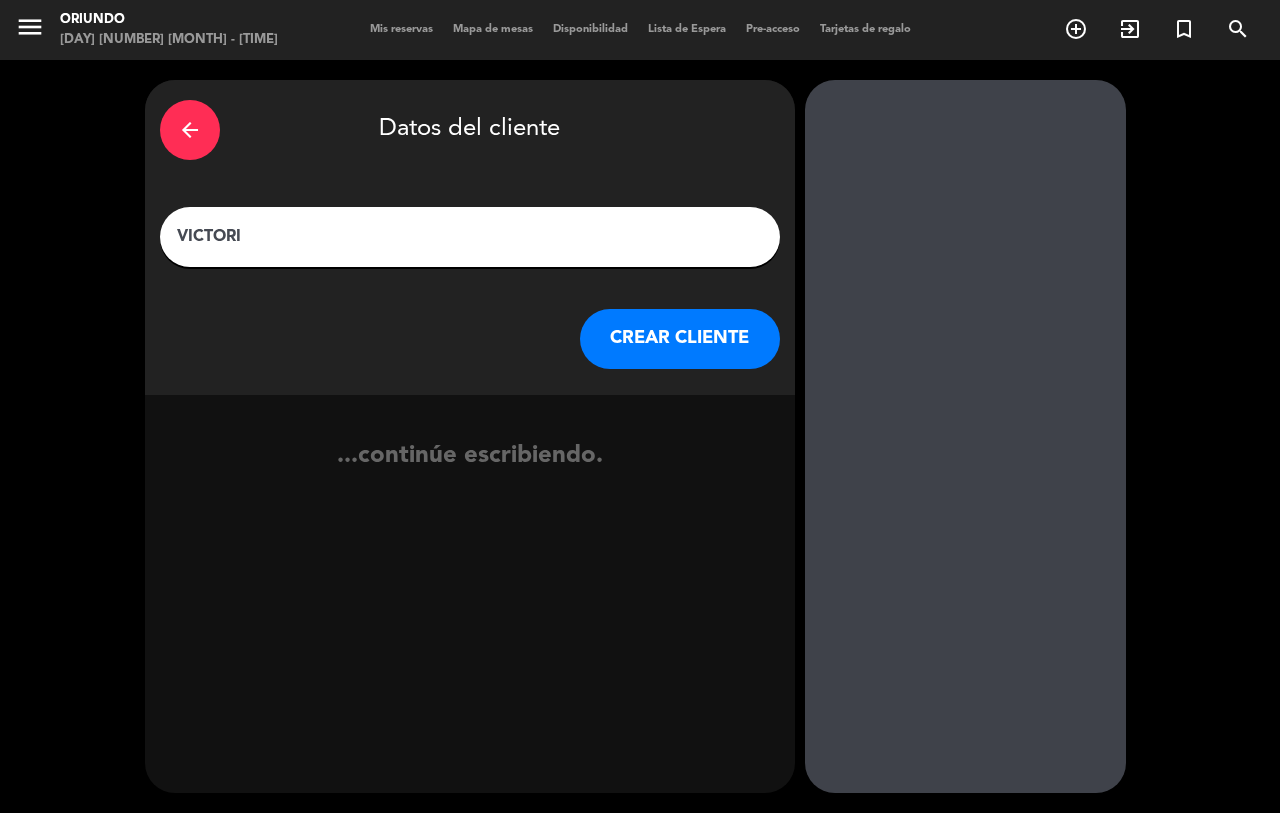 type on "[LOCATION]" 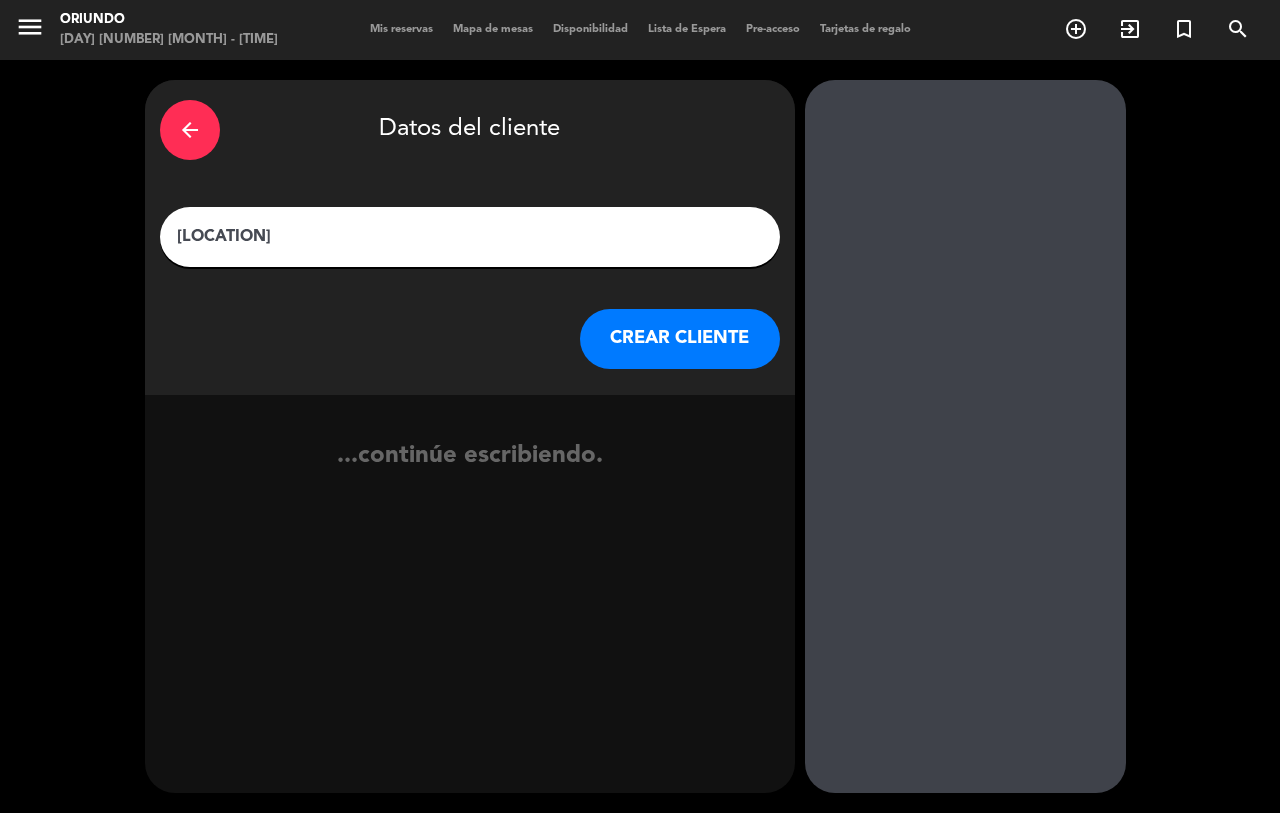 click on "CREAR CLIENTE" at bounding box center (680, 339) 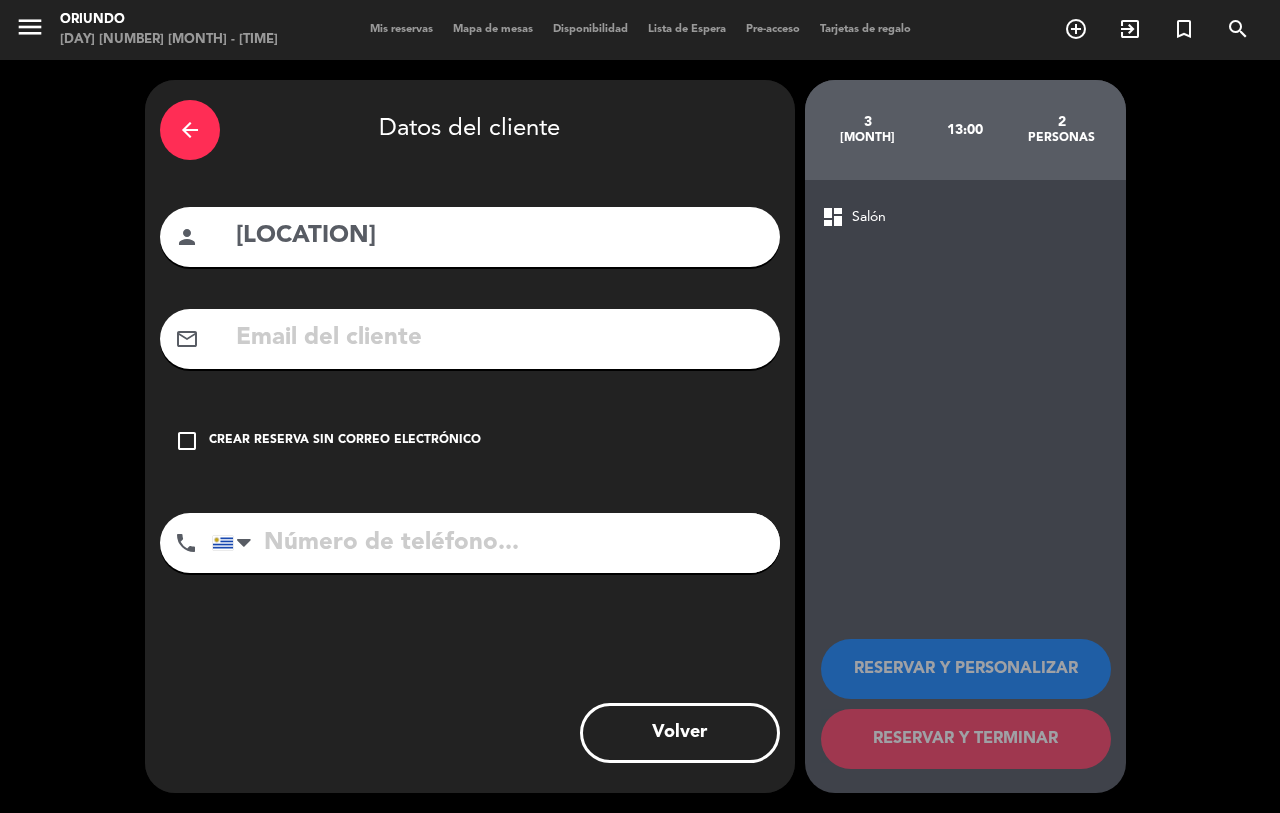 click on "check_box_outline_blank   Crear reserva sin correo electrónico" at bounding box center [470, 441] 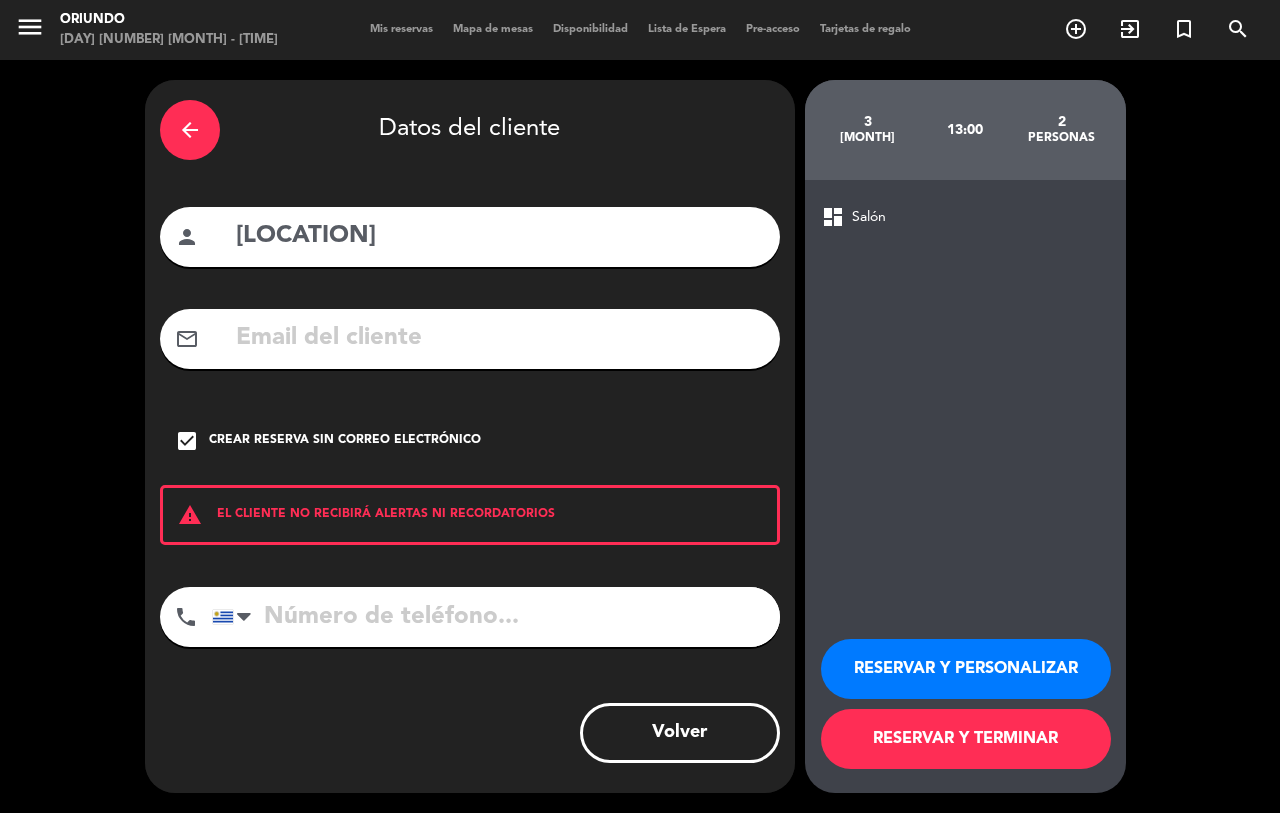 click on "RESERVAR Y TERMINAR" at bounding box center [966, 739] 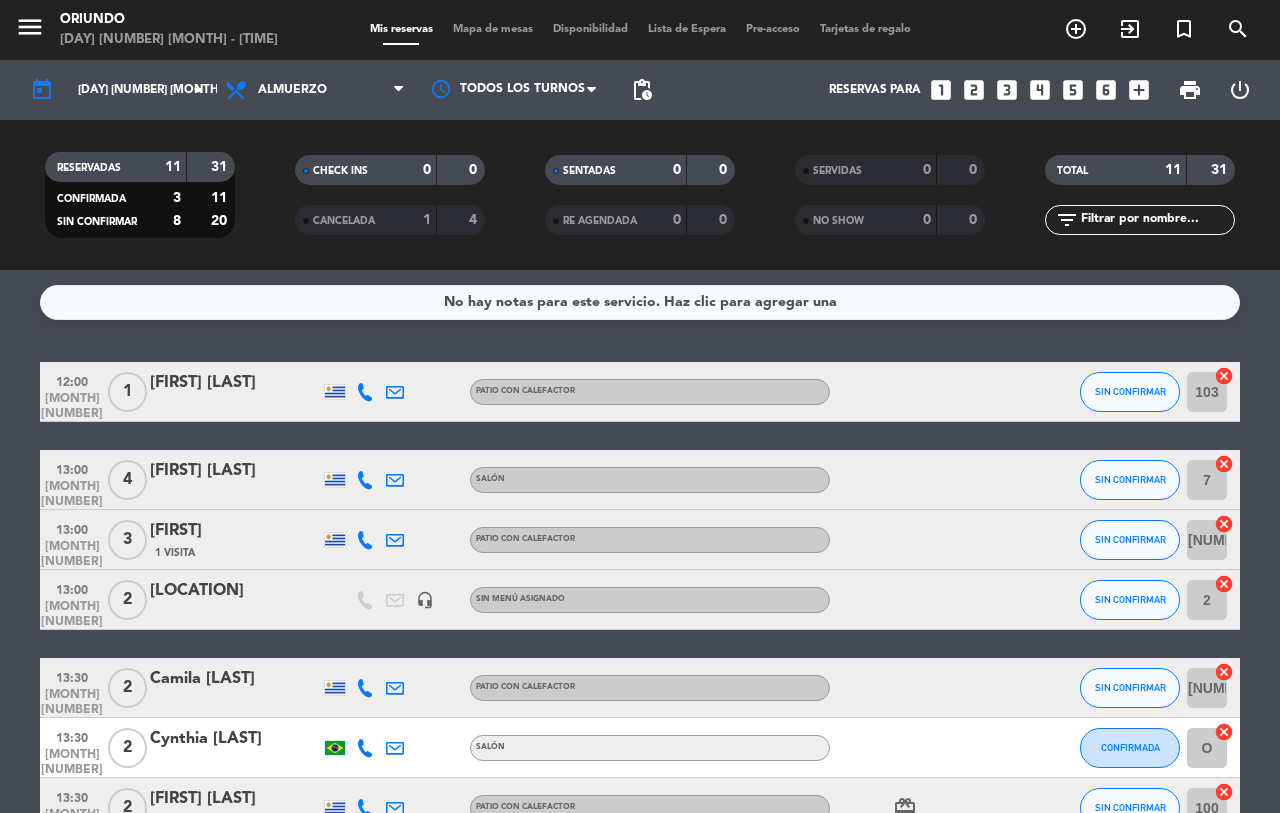 scroll, scrollTop: 0, scrollLeft: 0, axis: both 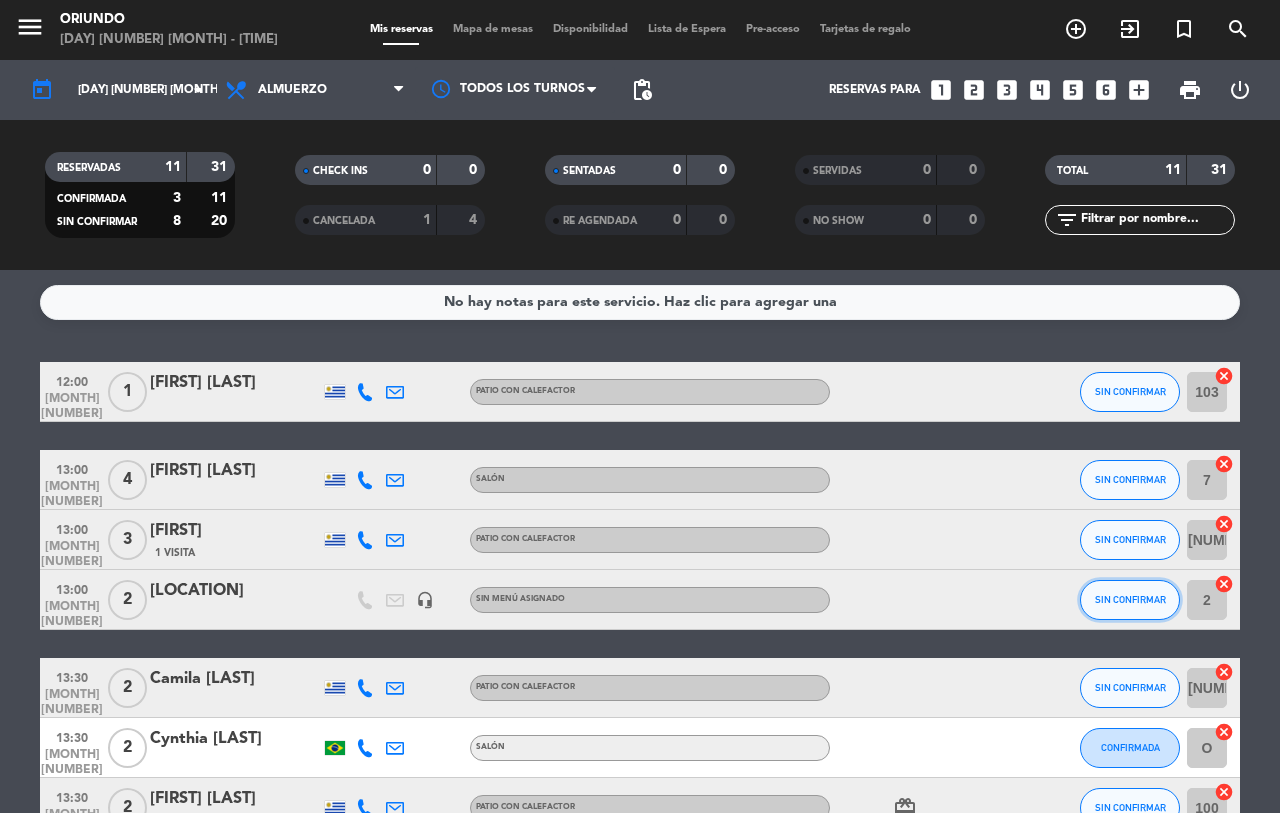 click on "SIN CONFIRMAR" 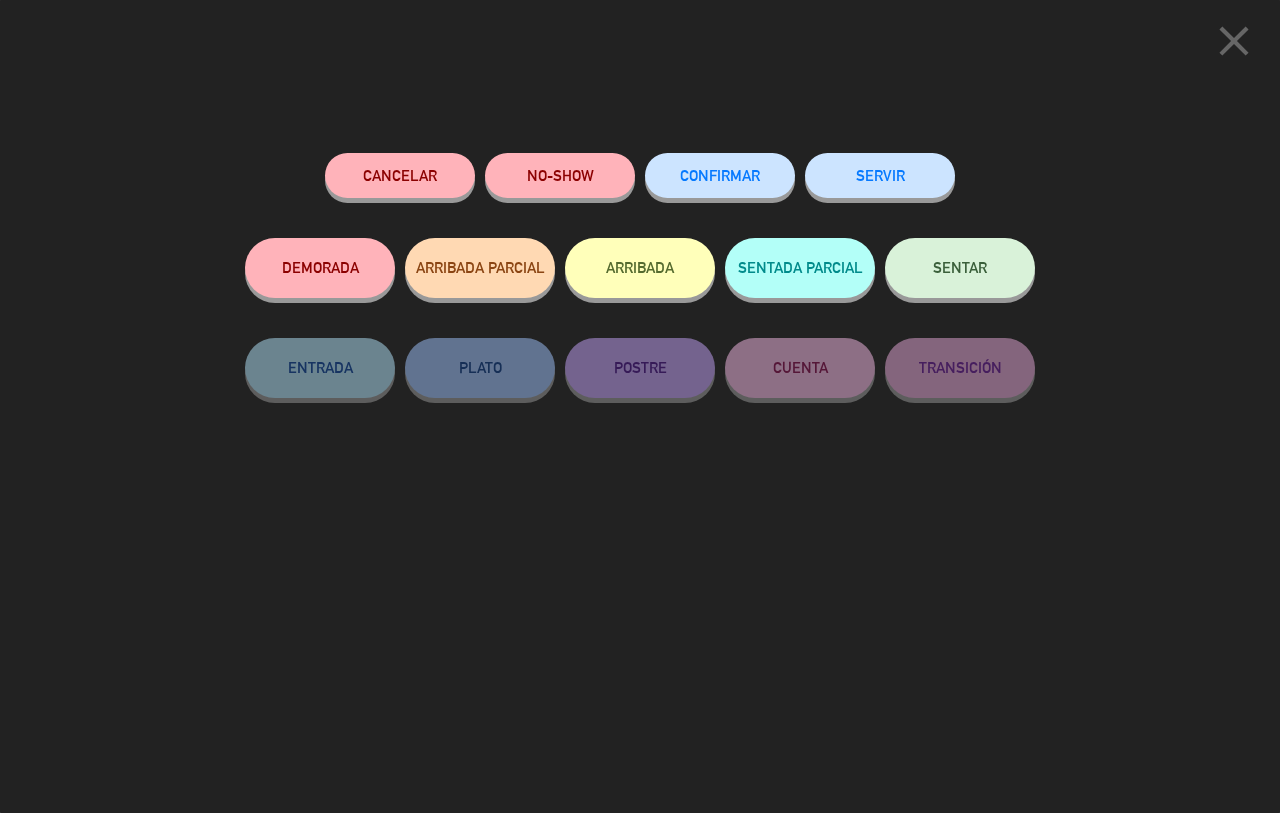 click on "SENTAR" 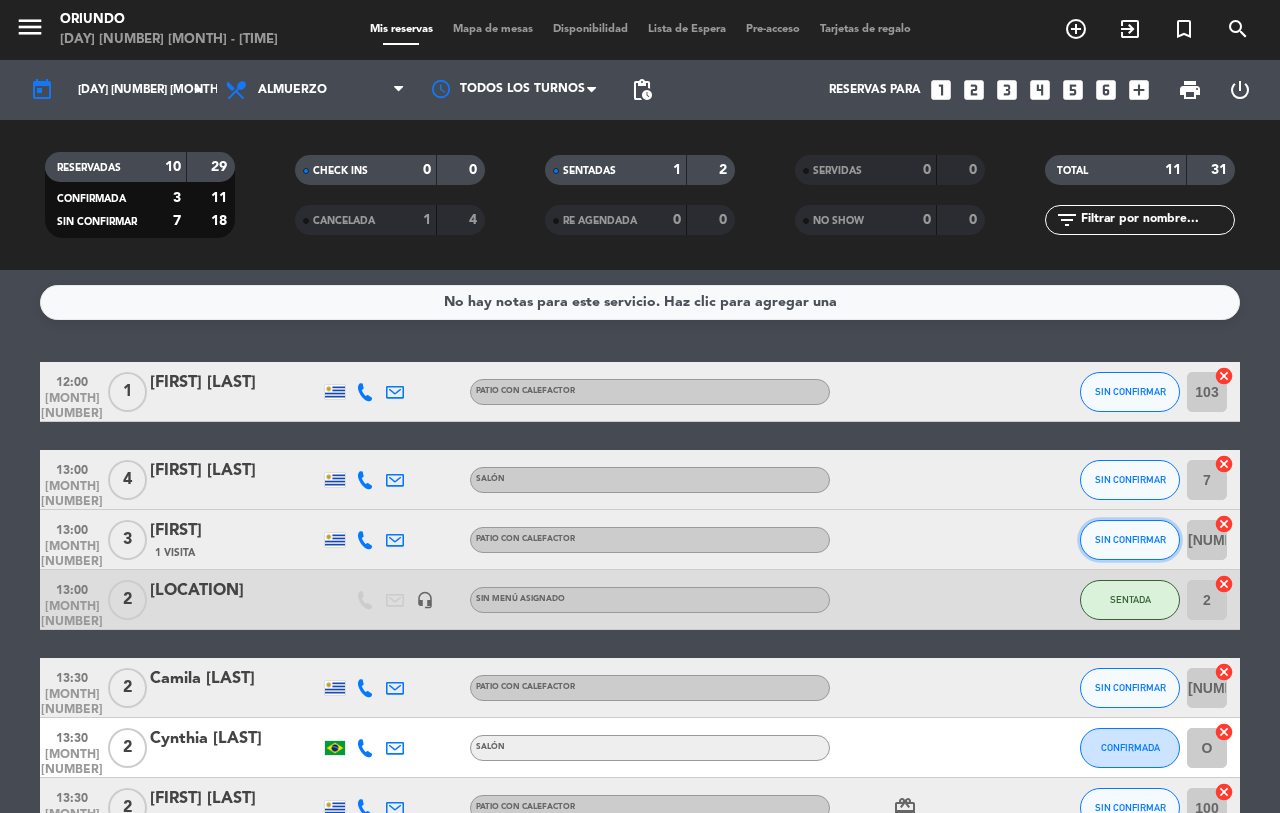 click on "SIN CONFIRMAR" 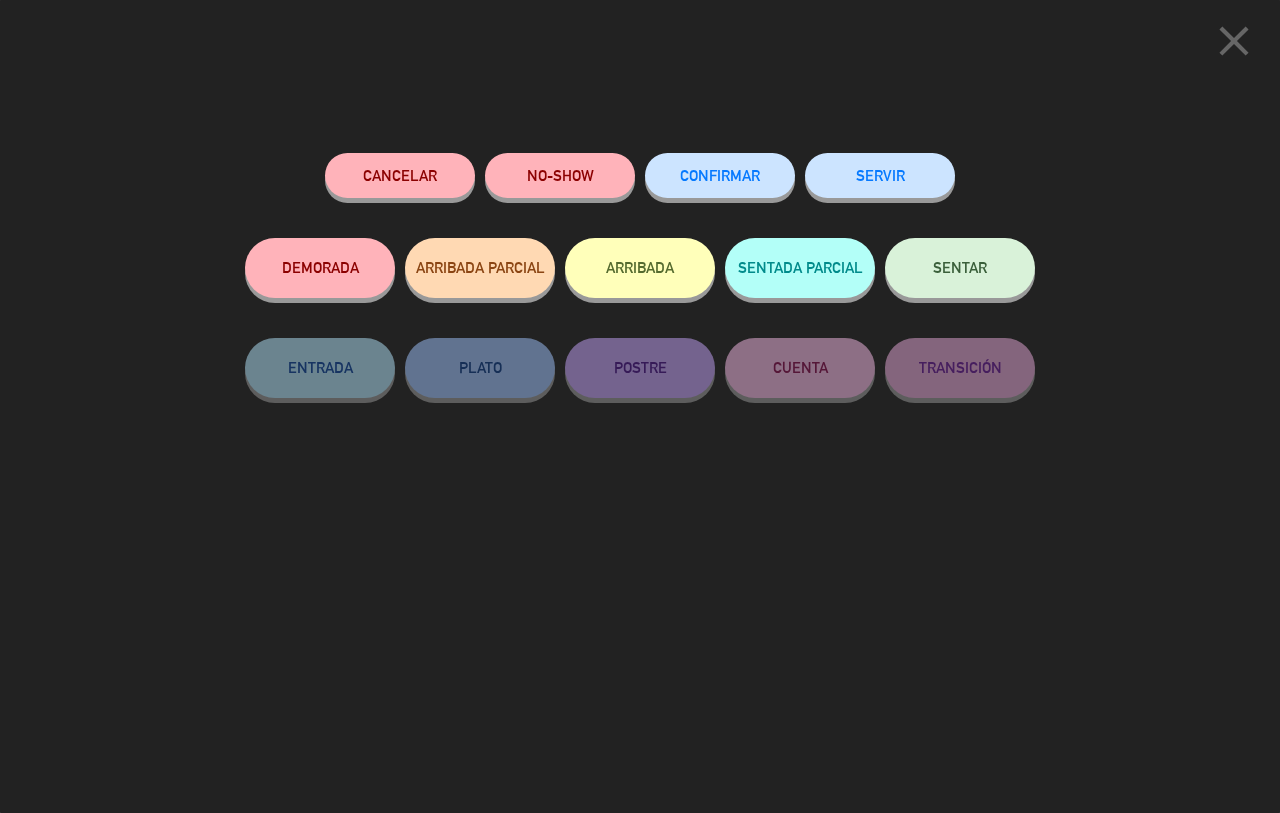 click on "SENTAR" 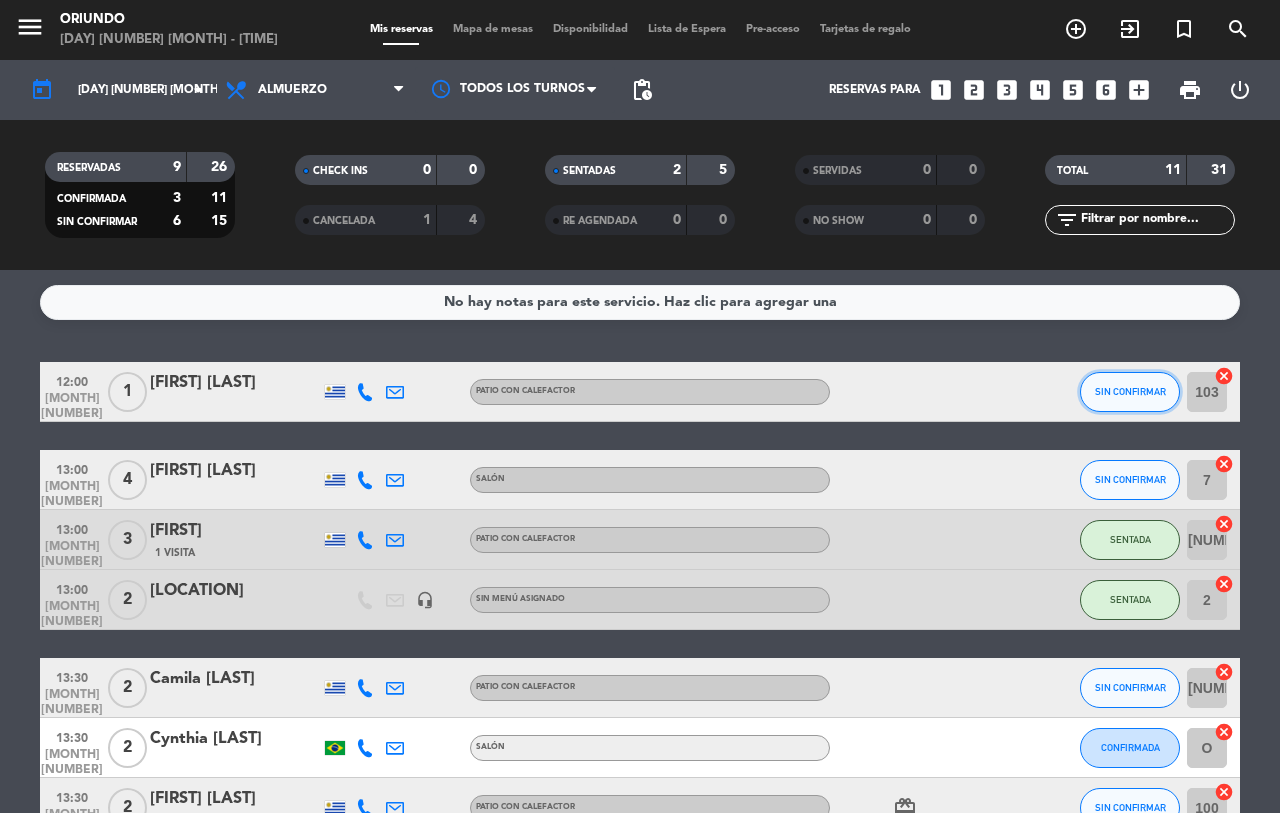 click on "SIN CONFIRMAR" 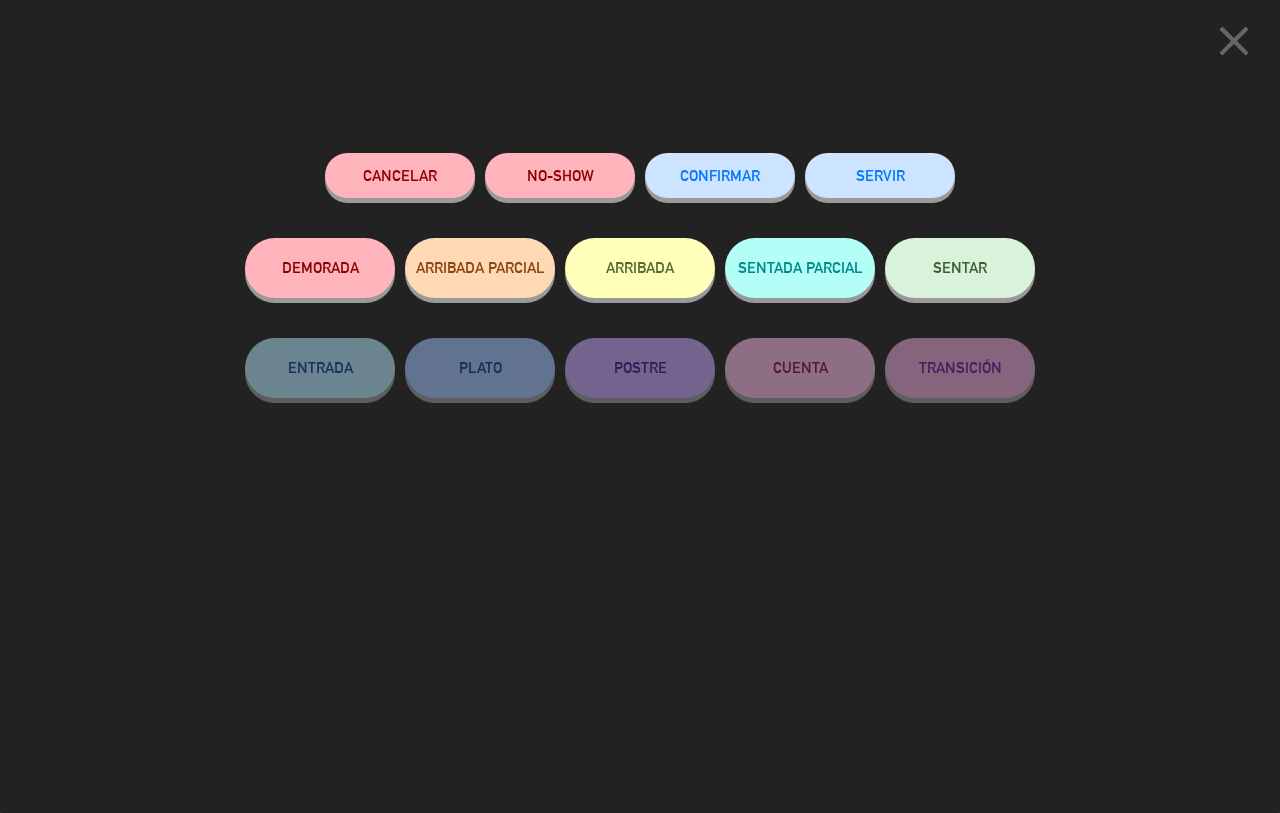 click on "SENTAR" 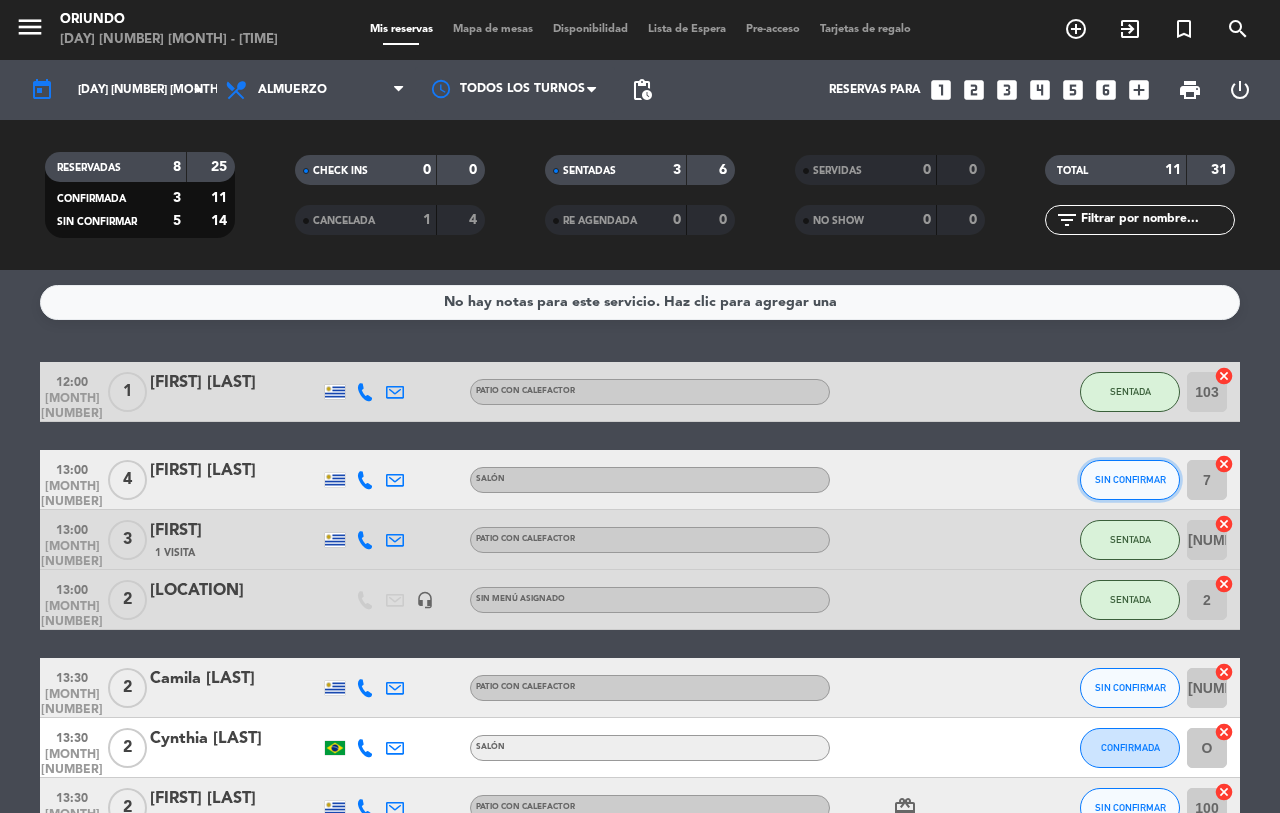 click on "SIN CONFIRMAR" 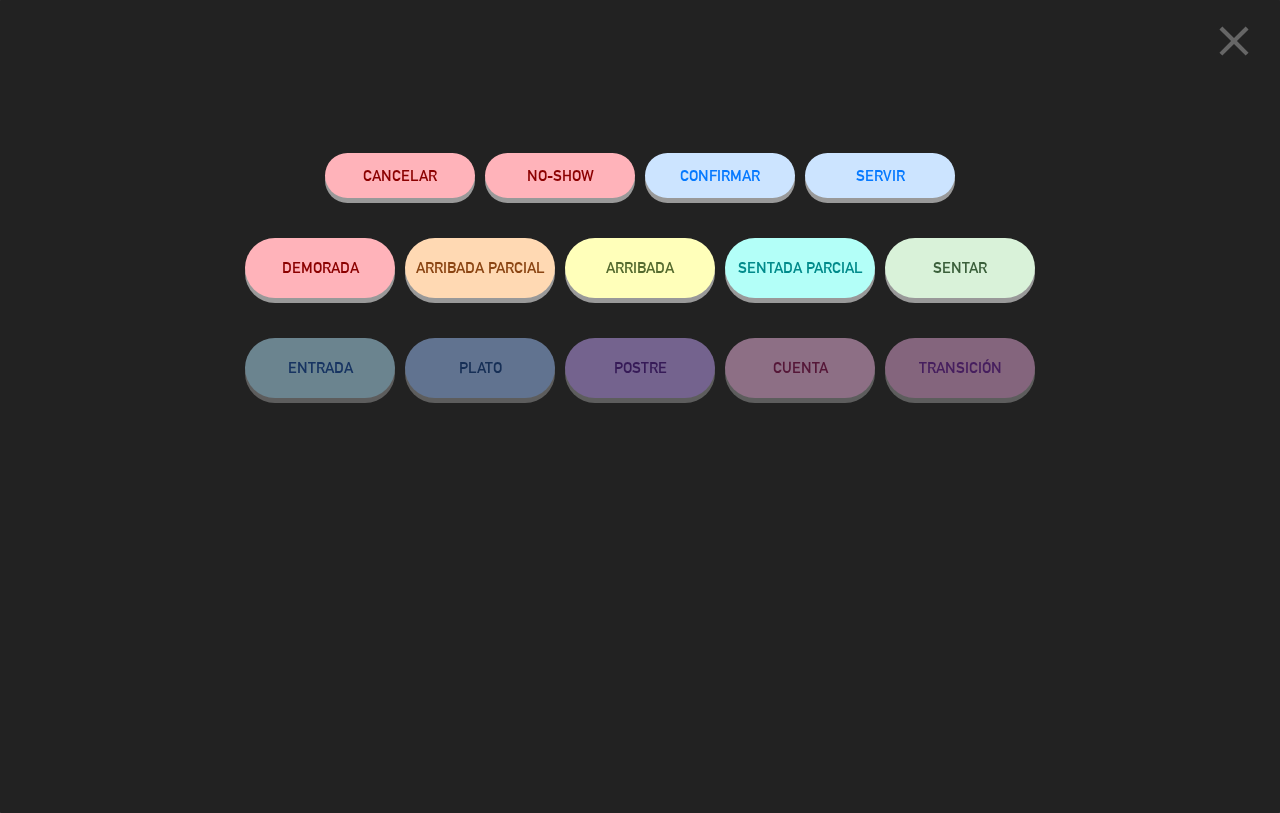 click on "SENTAR" 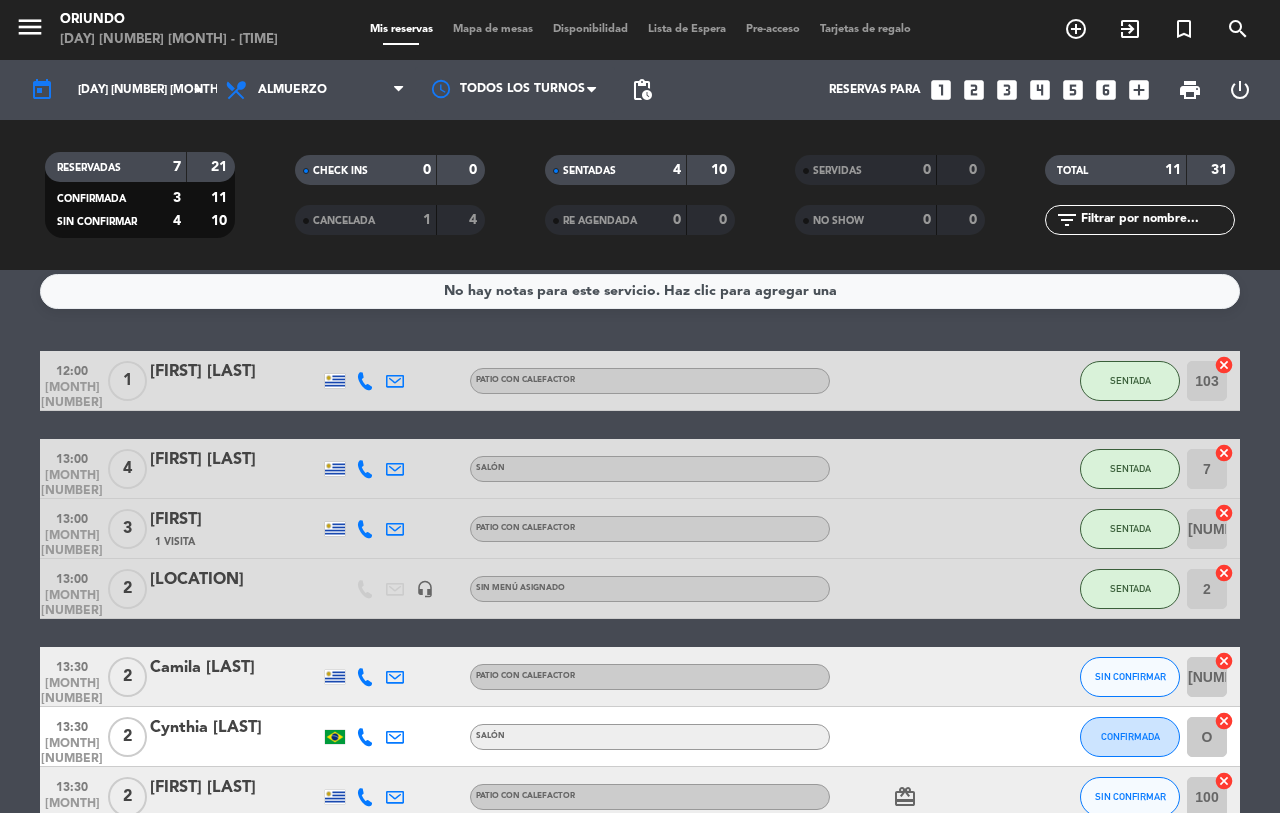 scroll, scrollTop: 13, scrollLeft: 0, axis: vertical 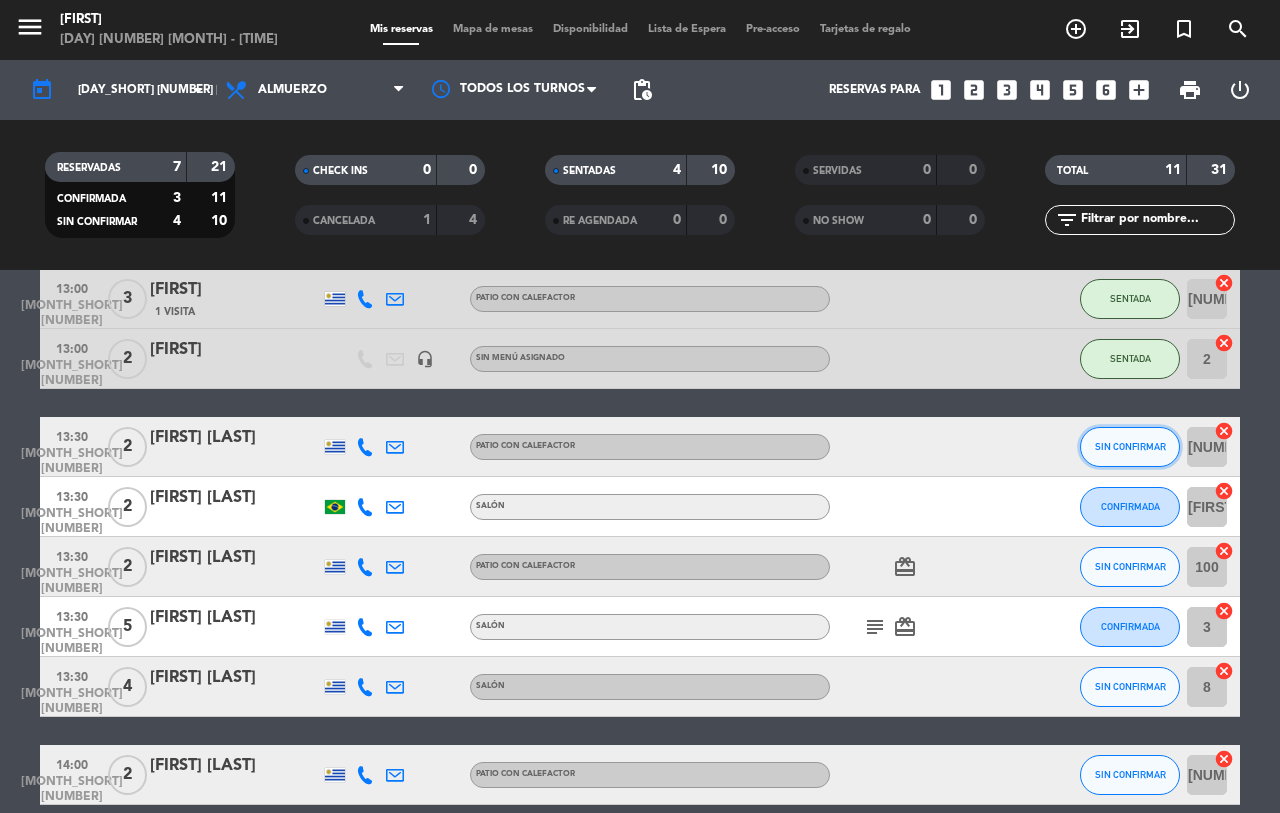 click on "SIN CONFIRMAR" 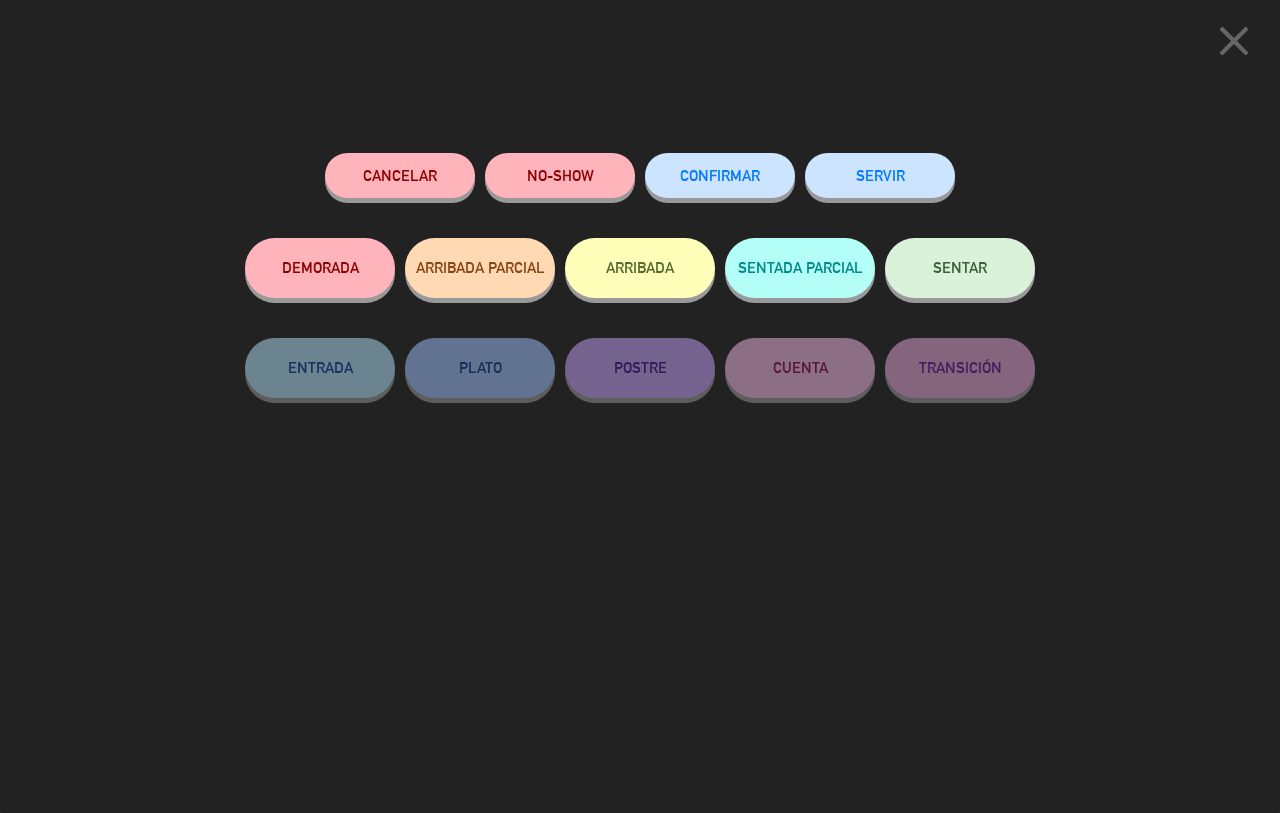 click on "SENTAR" 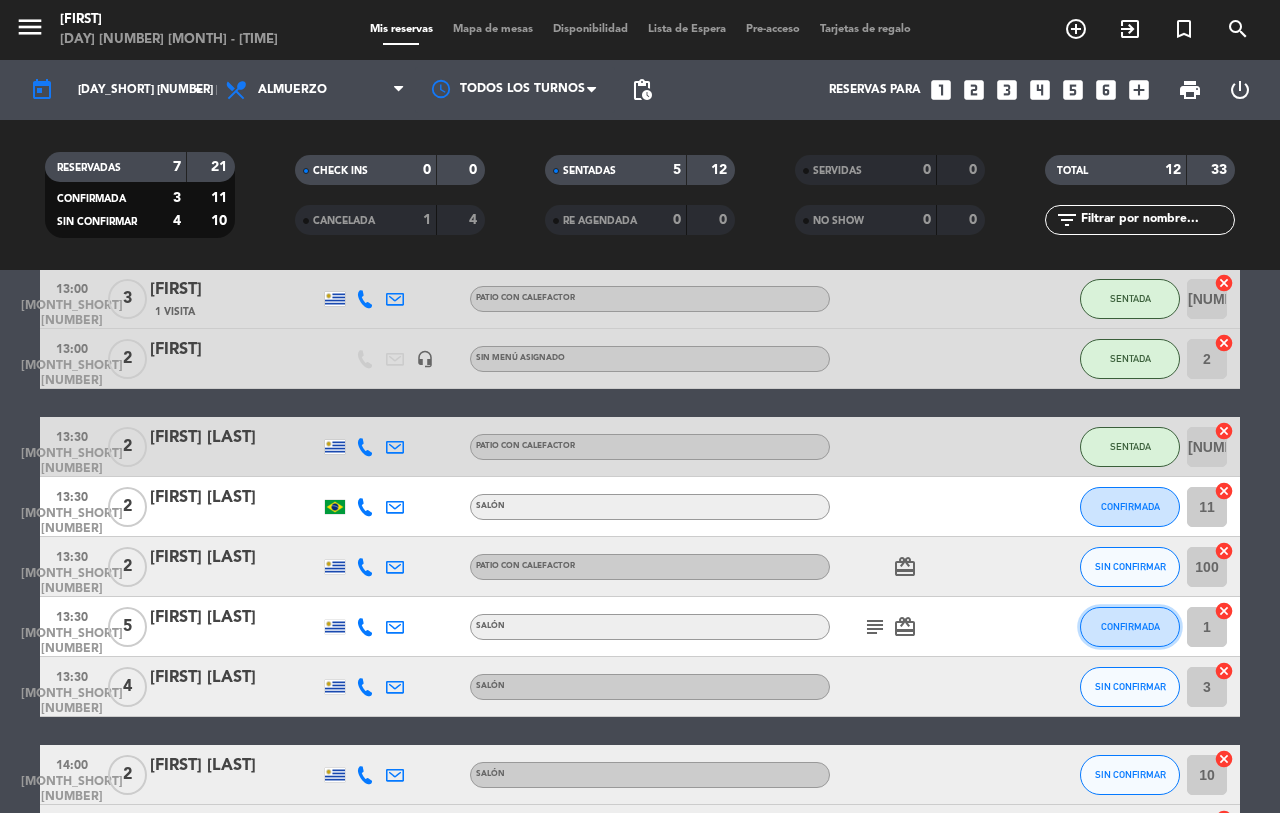 click on "CONFIRMADA" 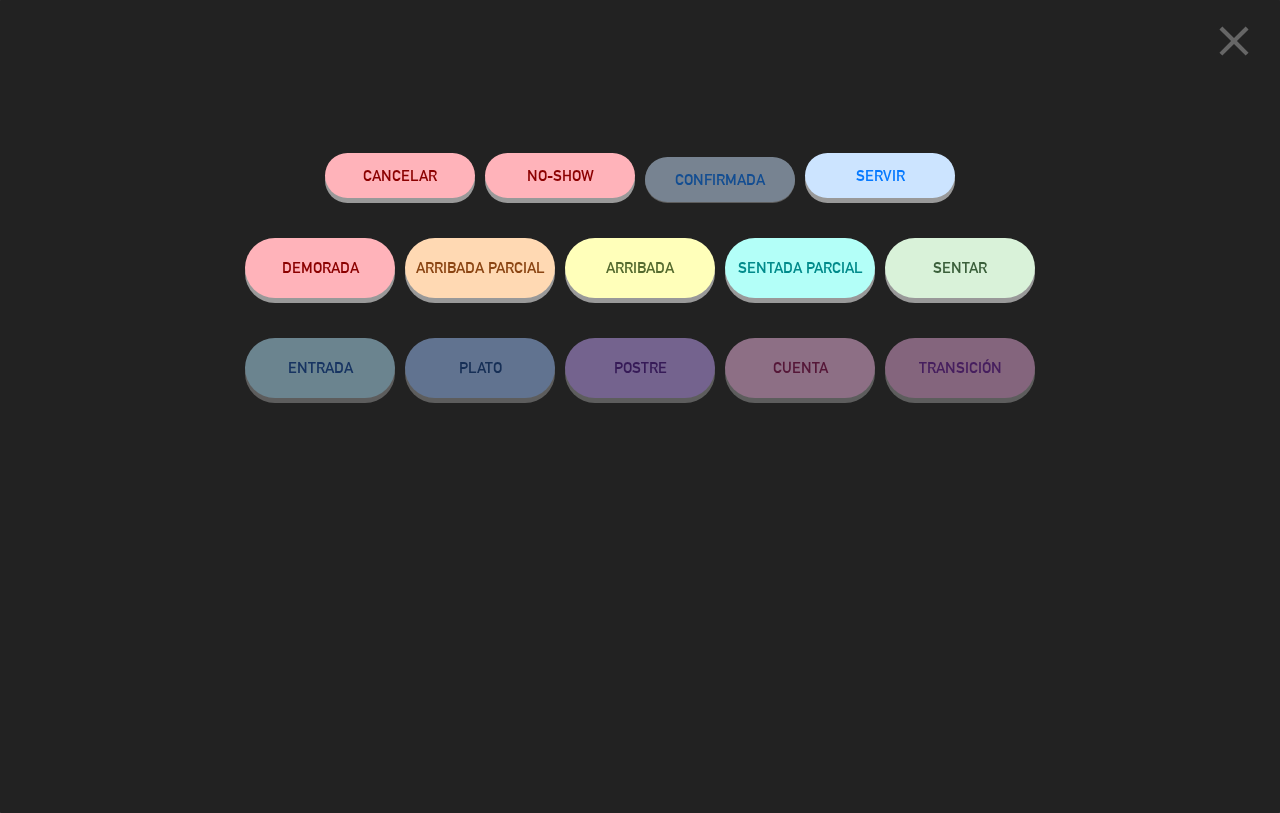 click on "SENTAR" 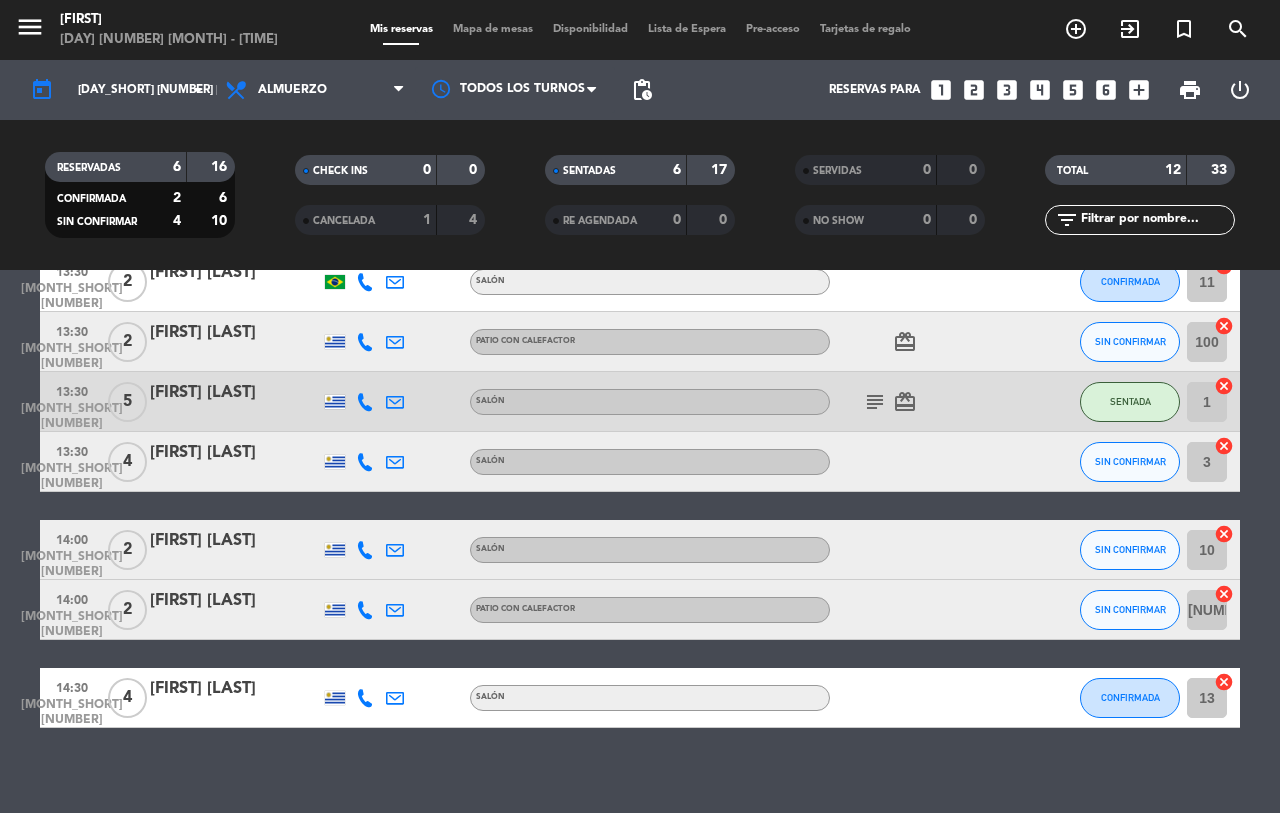 scroll, scrollTop: 467, scrollLeft: 0, axis: vertical 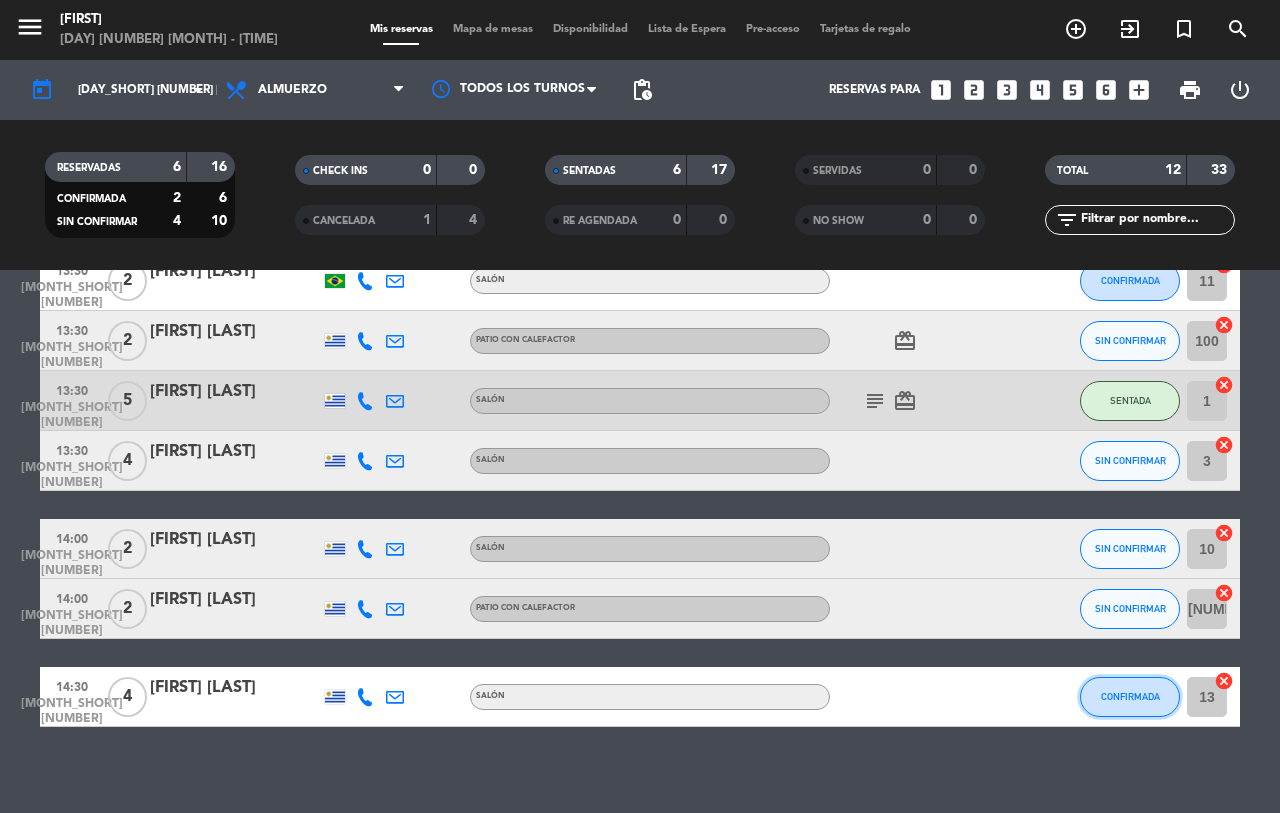 click on "CONFIRMADA" 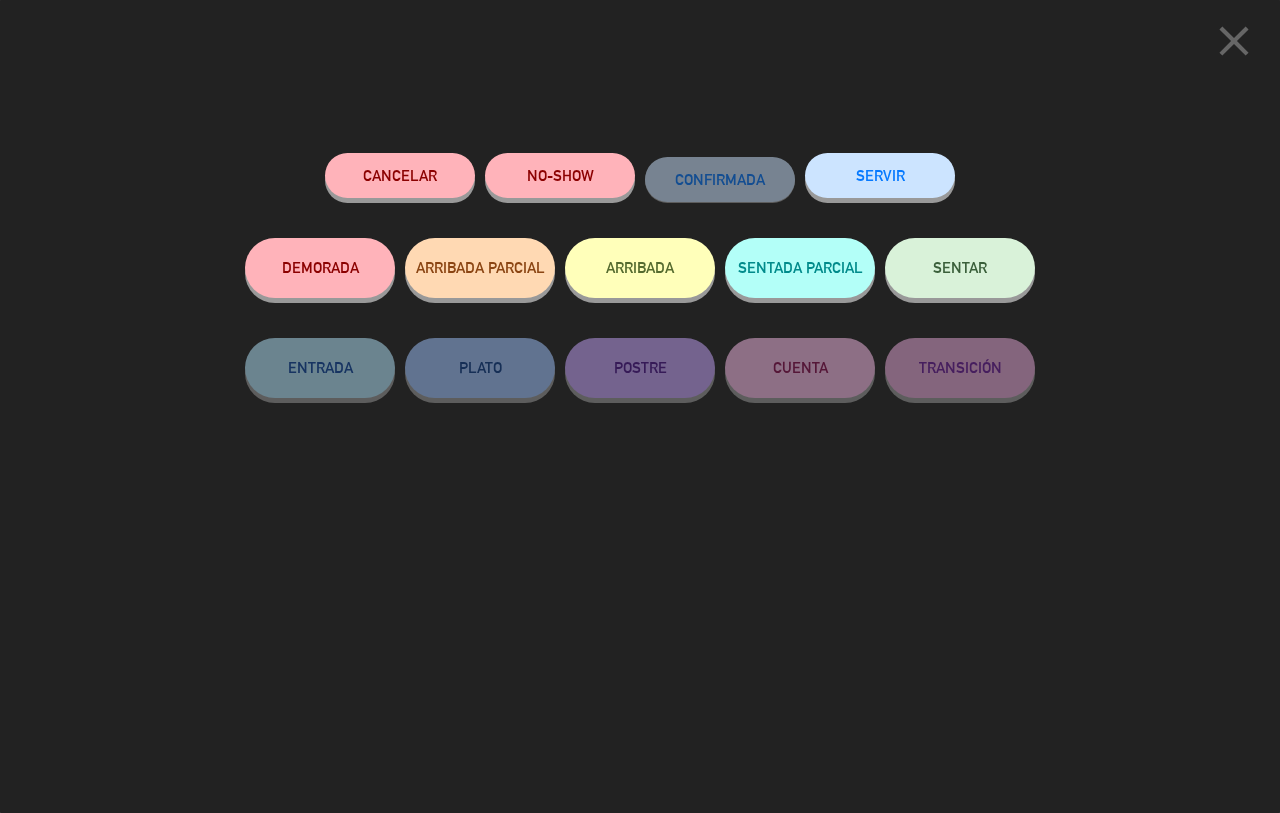 click on "SENTAR" 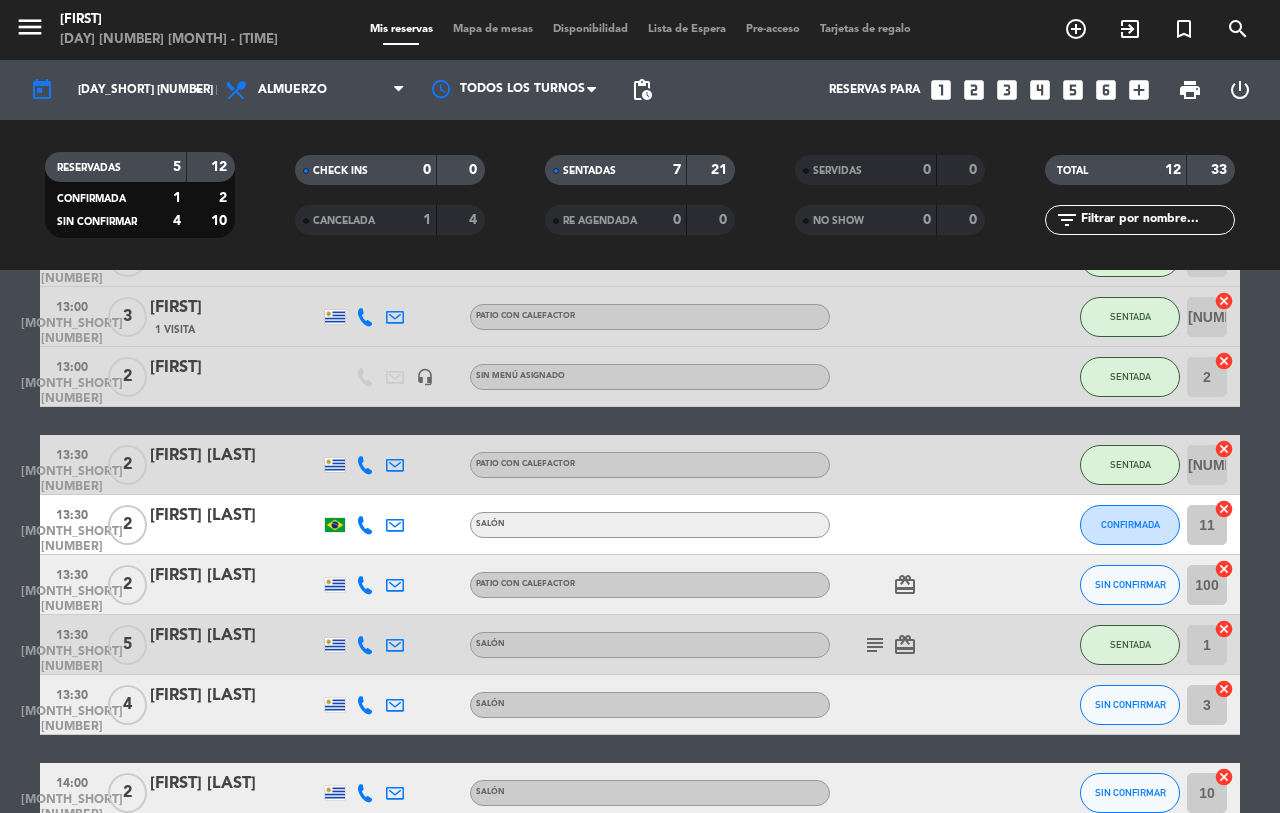 scroll, scrollTop: 227, scrollLeft: 0, axis: vertical 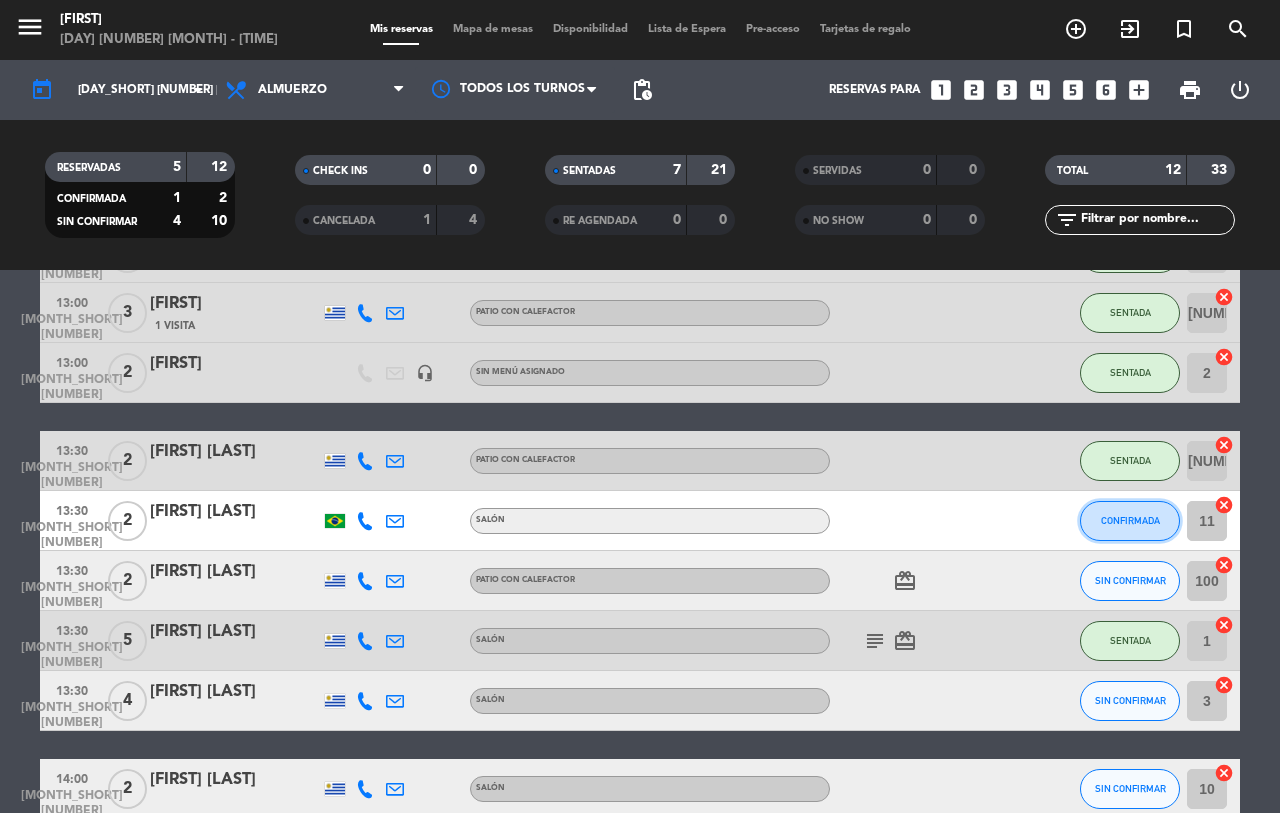 click on "CONFIRMADA" 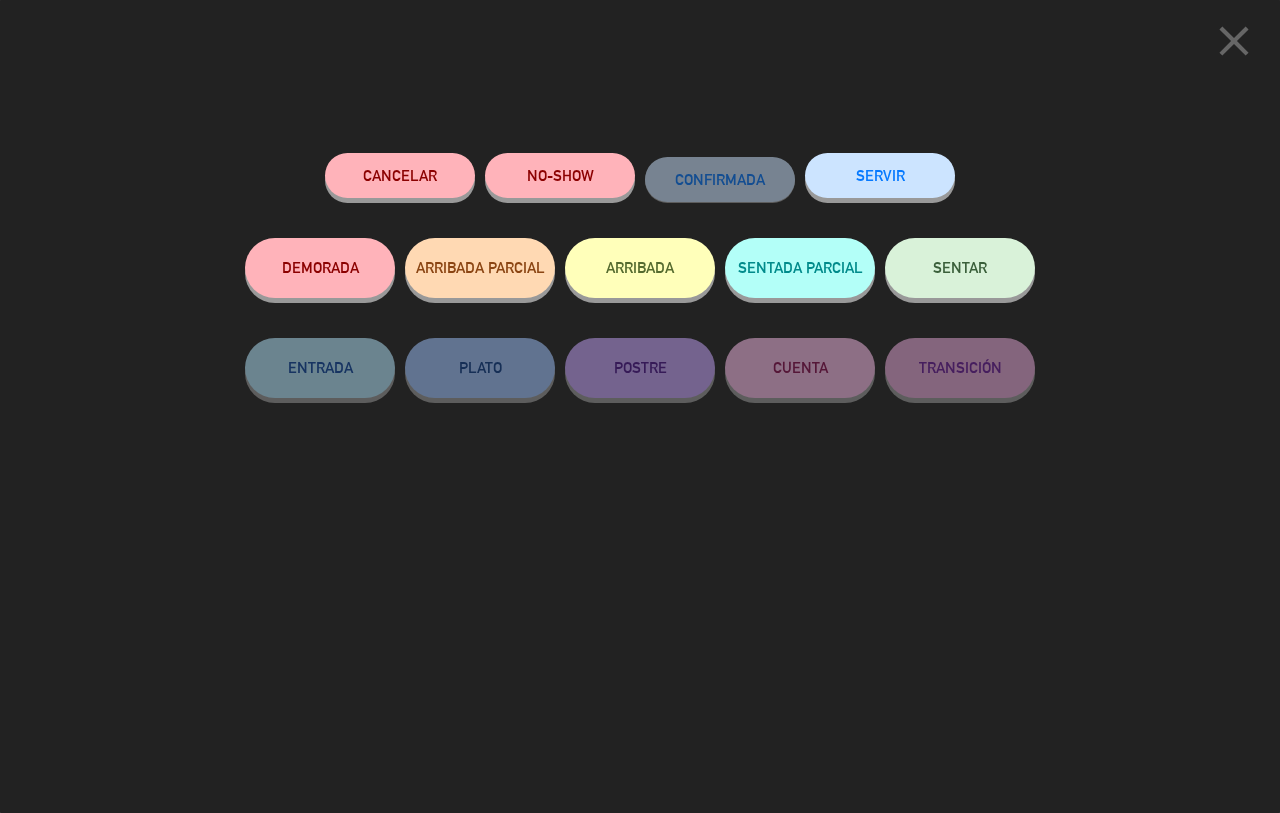 click on "SENTAR" 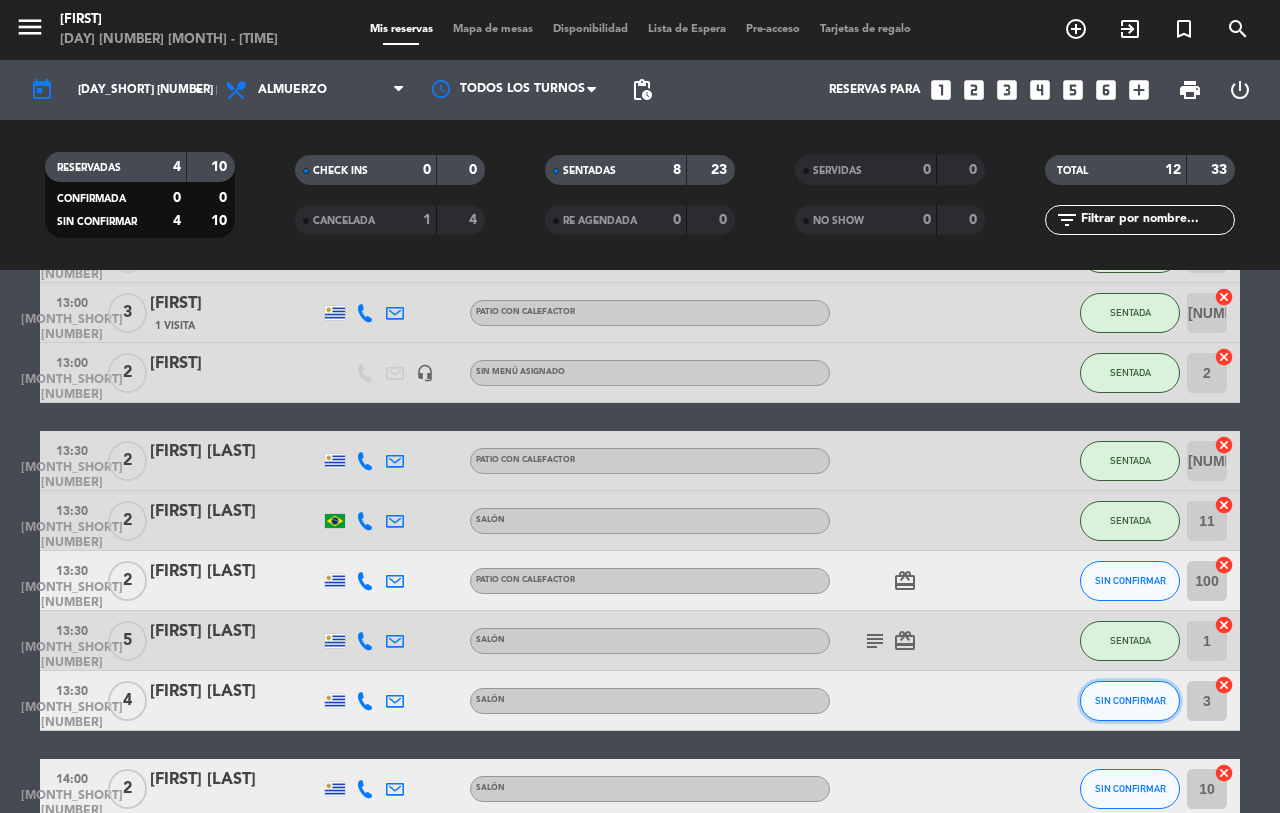 click on "SIN CONFIRMAR" 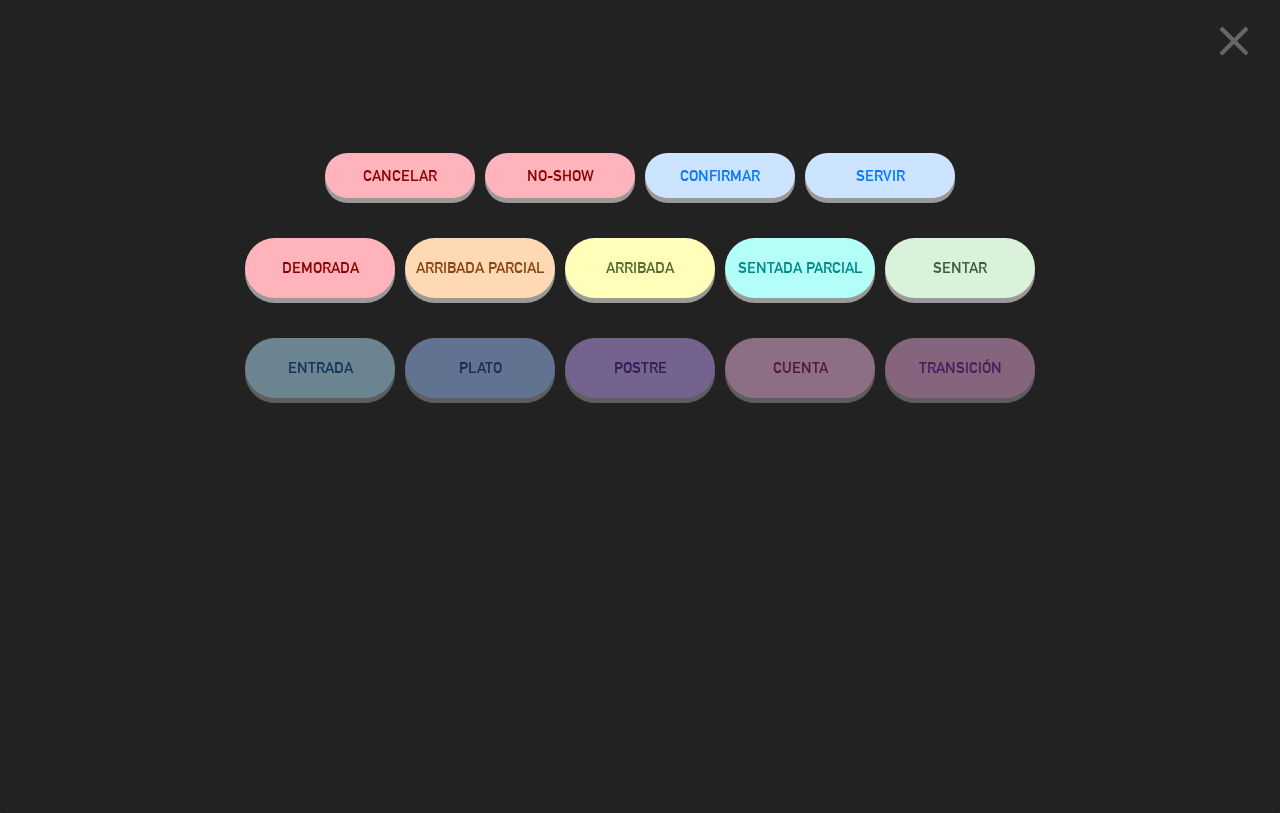 click on "SENTAR" 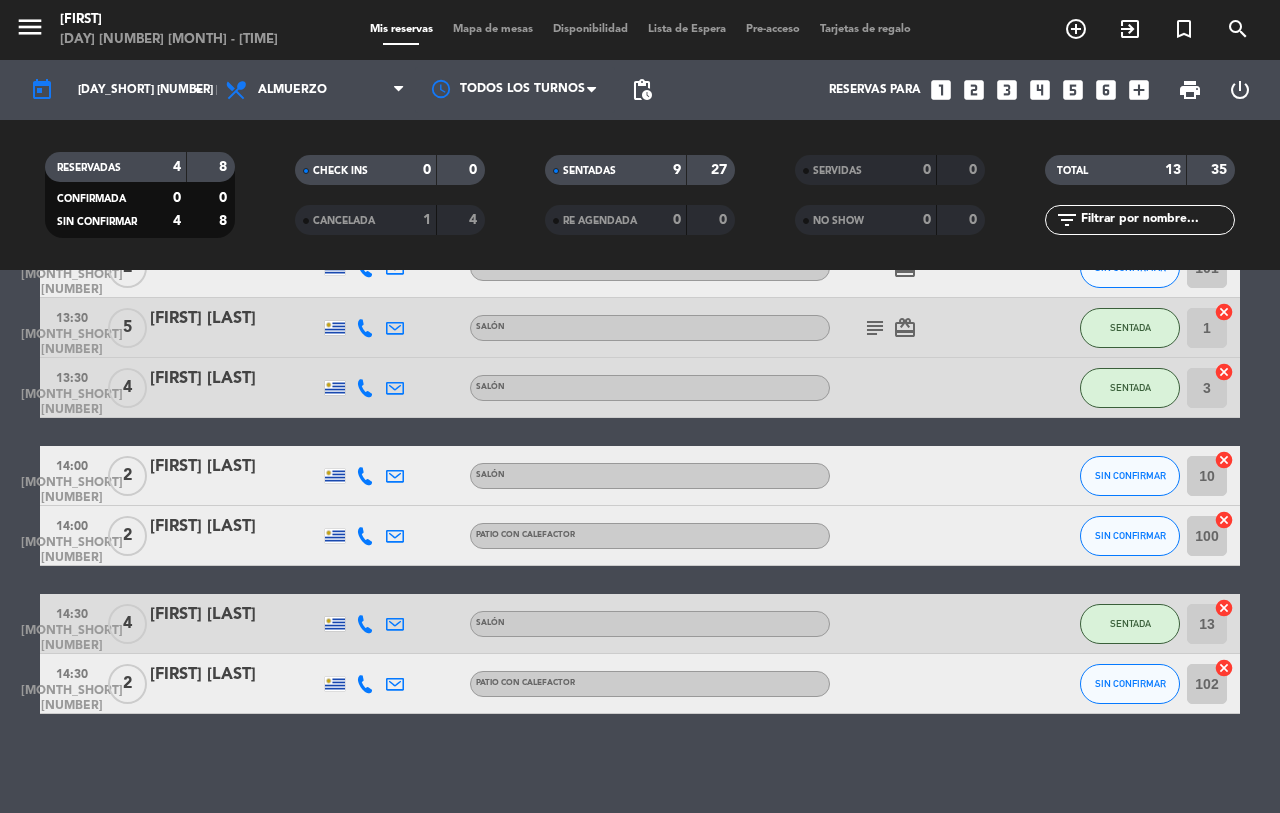 scroll, scrollTop: 490, scrollLeft: 0, axis: vertical 